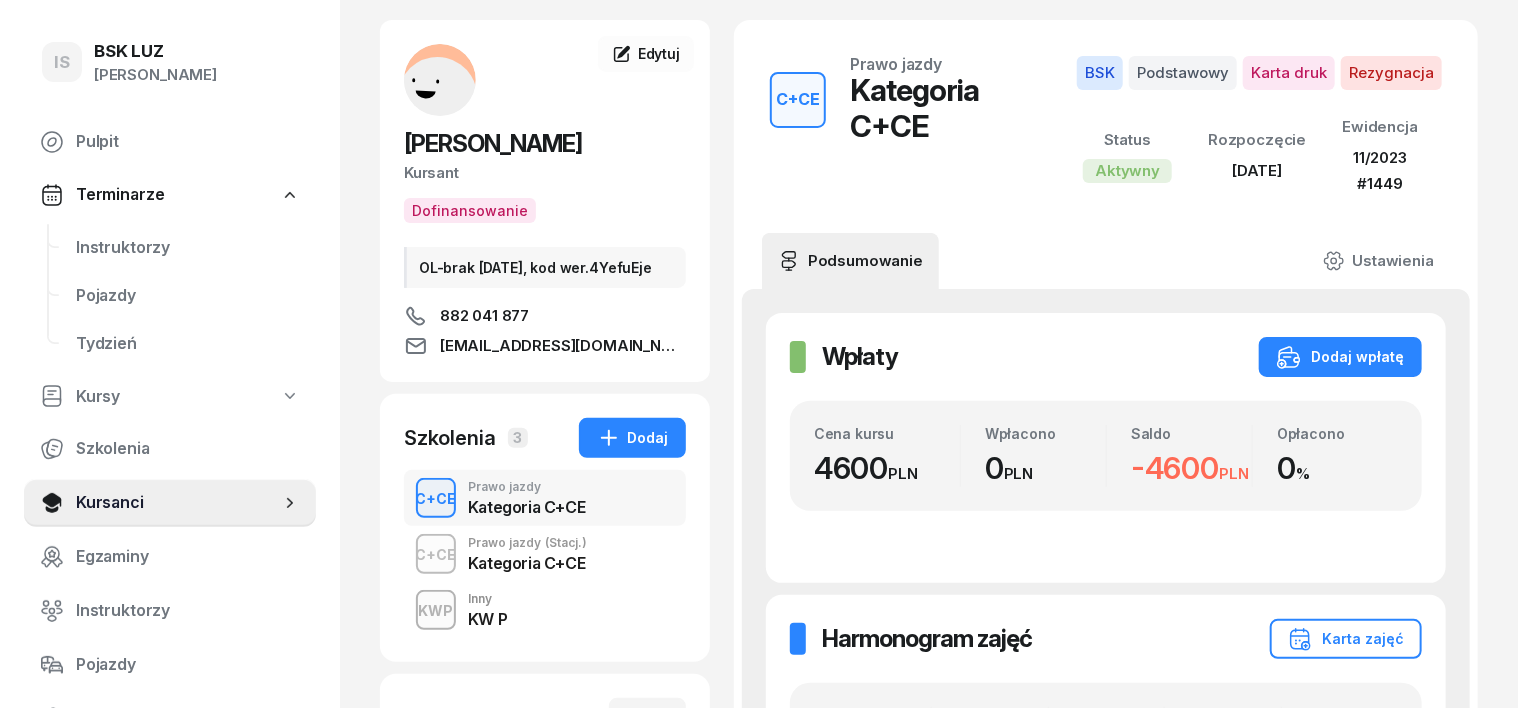 scroll, scrollTop: 0, scrollLeft: 0, axis: both 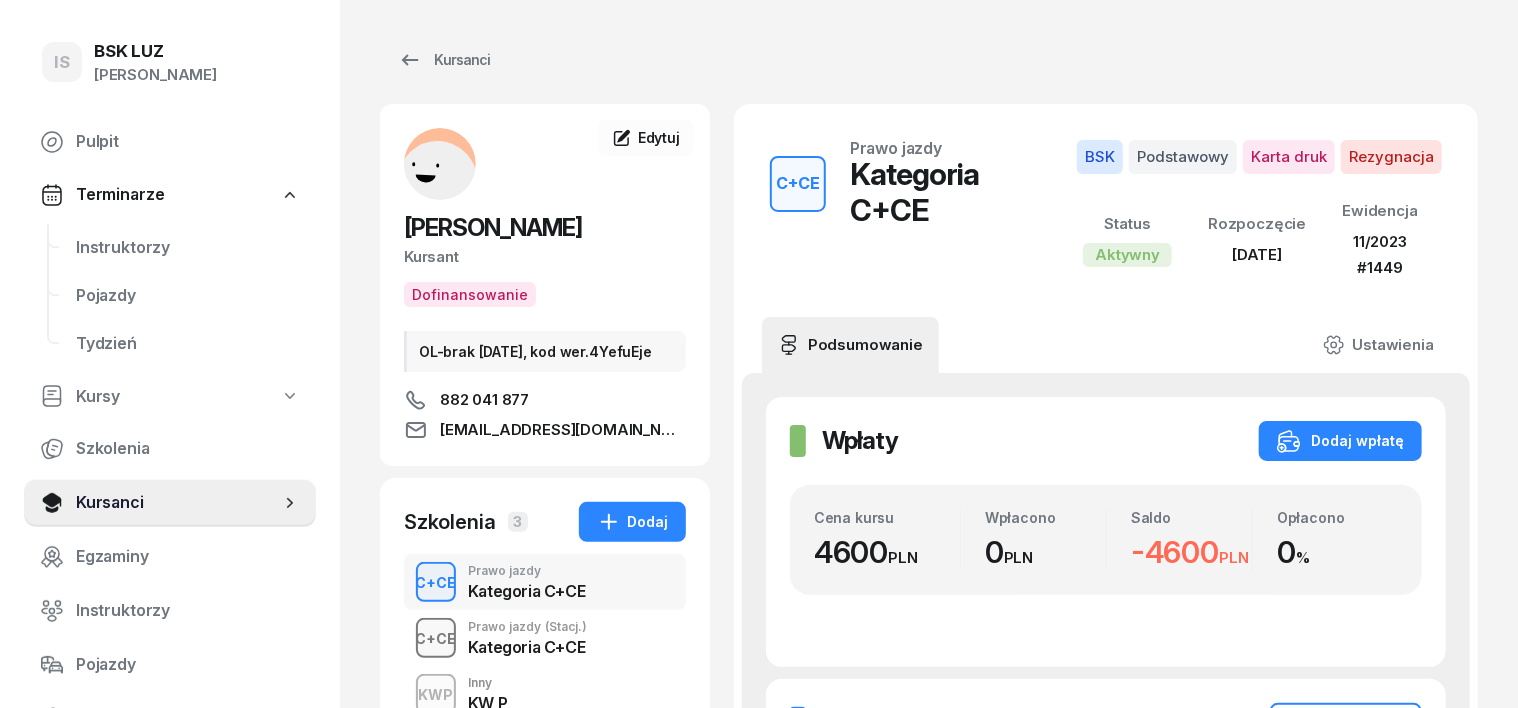 click on "C+CE" at bounding box center (436, 638) 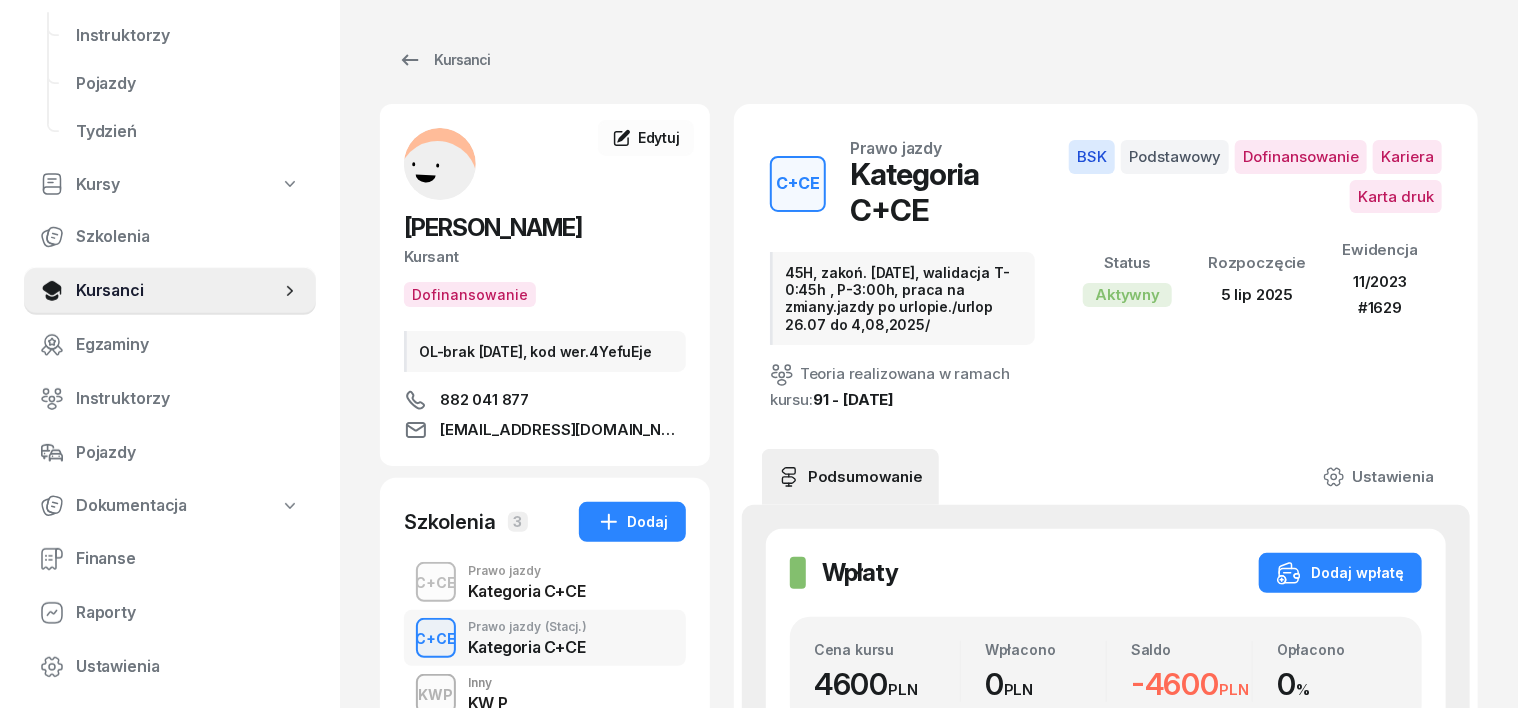 scroll, scrollTop: 250, scrollLeft: 0, axis: vertical 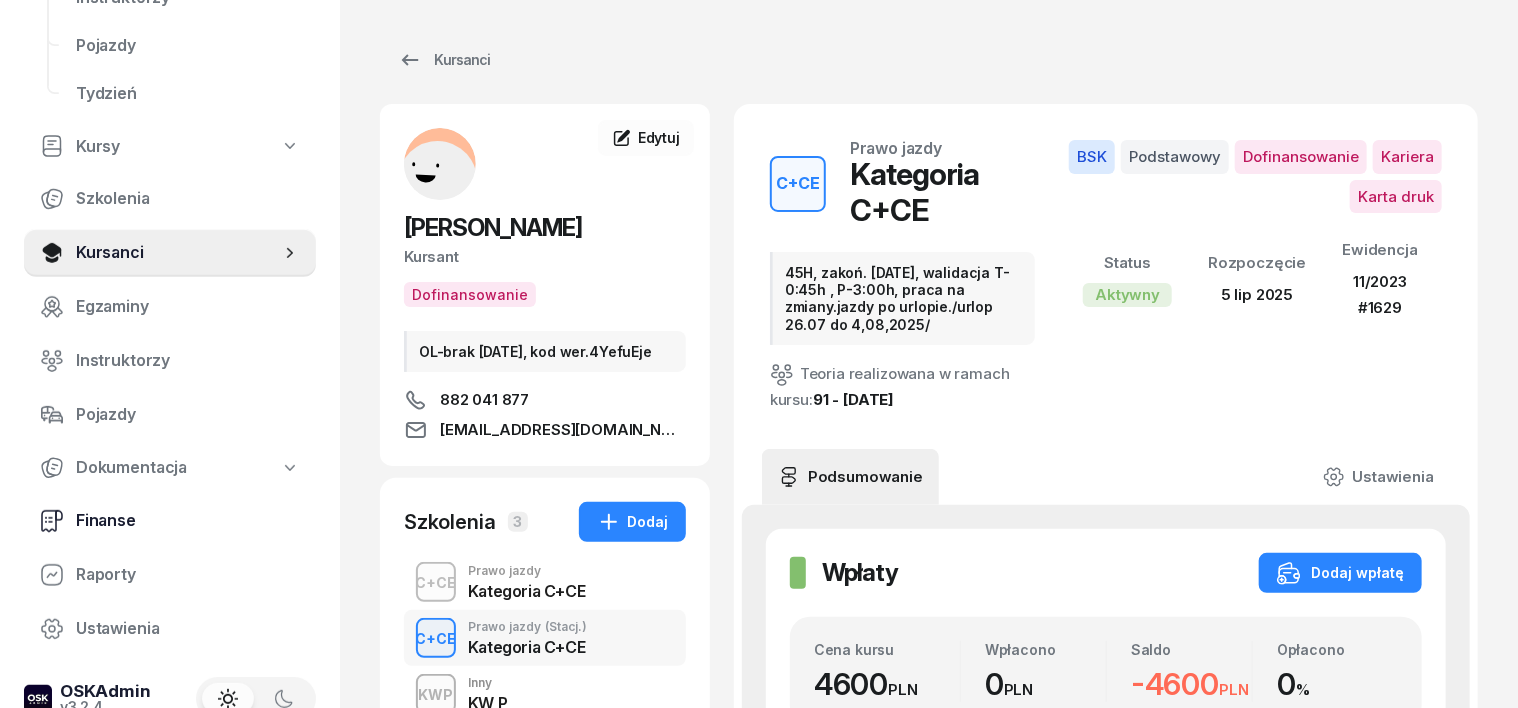 click on "Finanse" at bounding box center [188, 521] 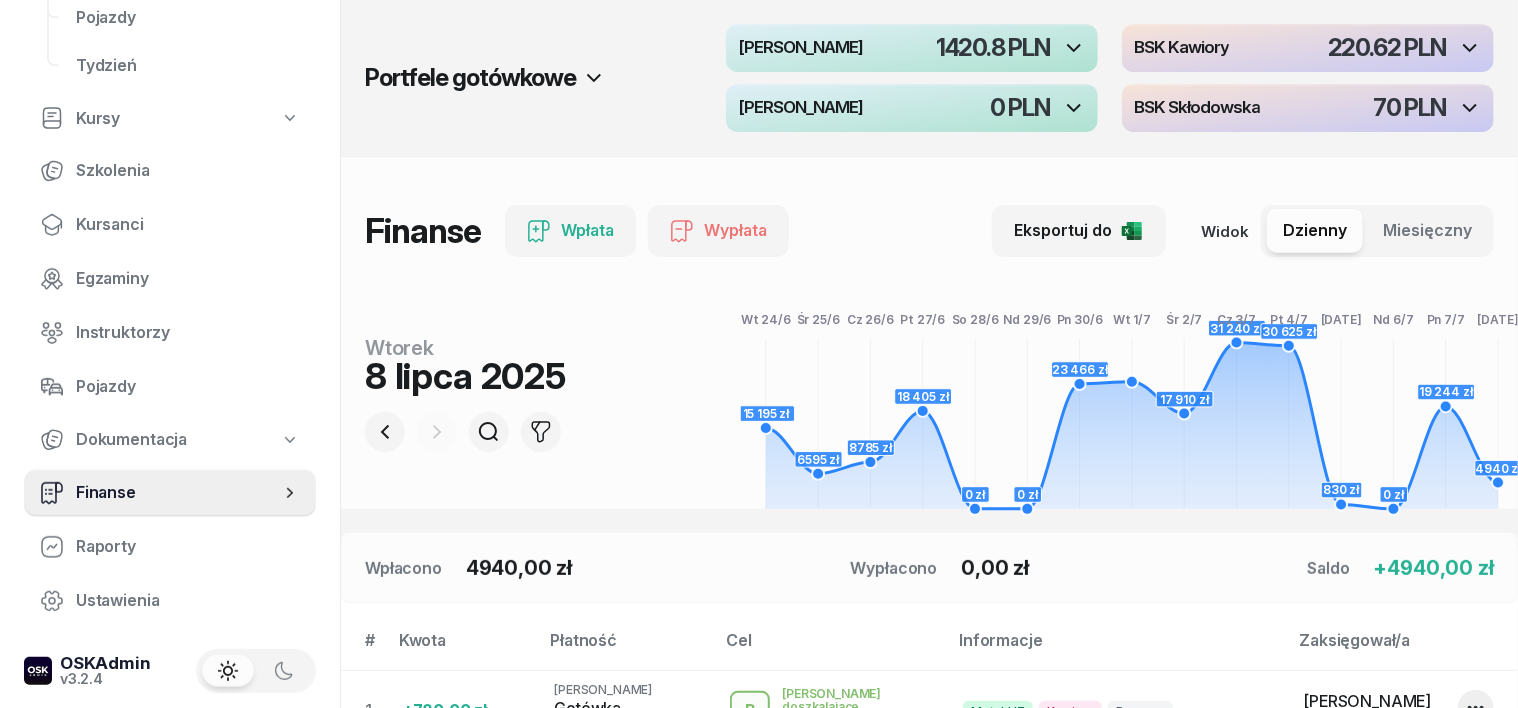 scroll, scrollTop: 286, scrollLeft: 0, axis: vertical 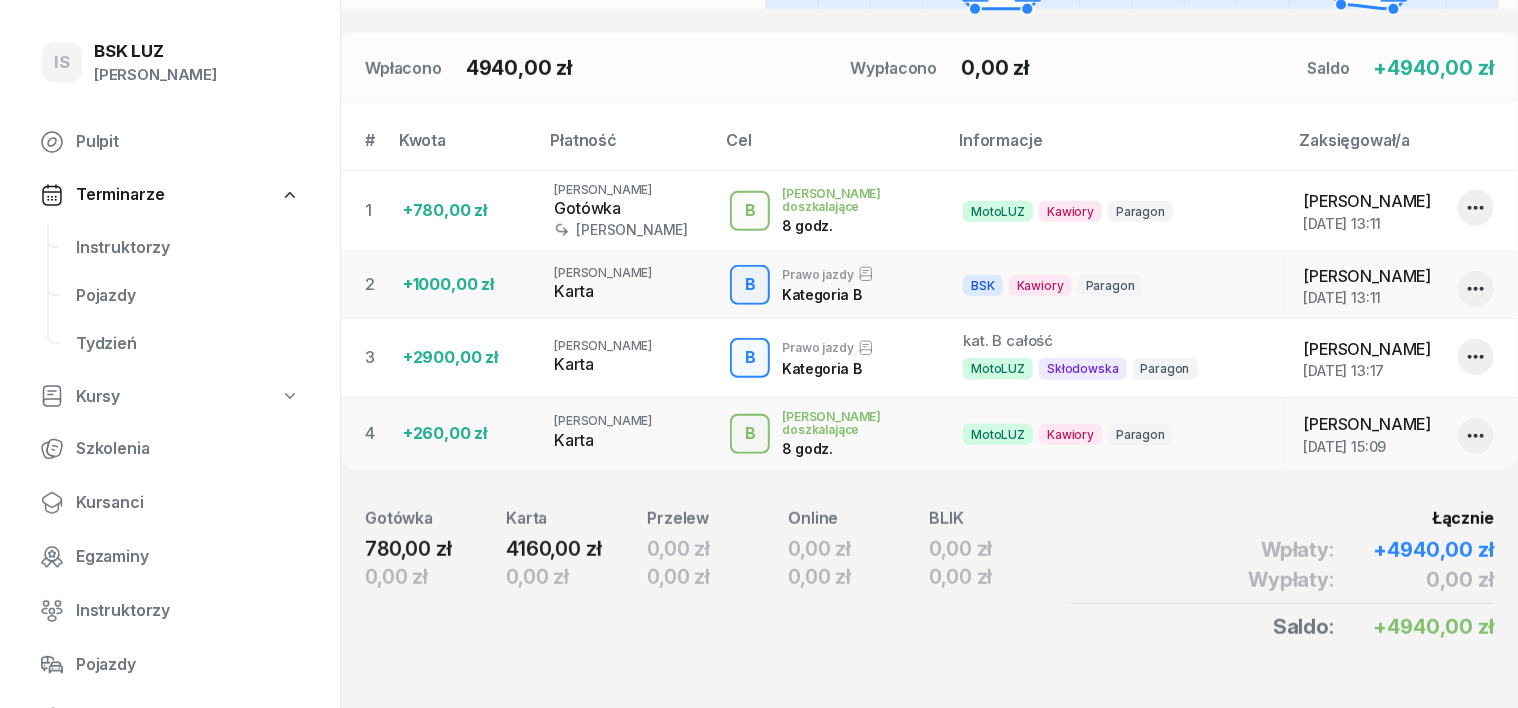 drag, startPoint x: 700, startPoint y: 377, endPoint x: 658, endPoint y: 396, distance: 46.09772 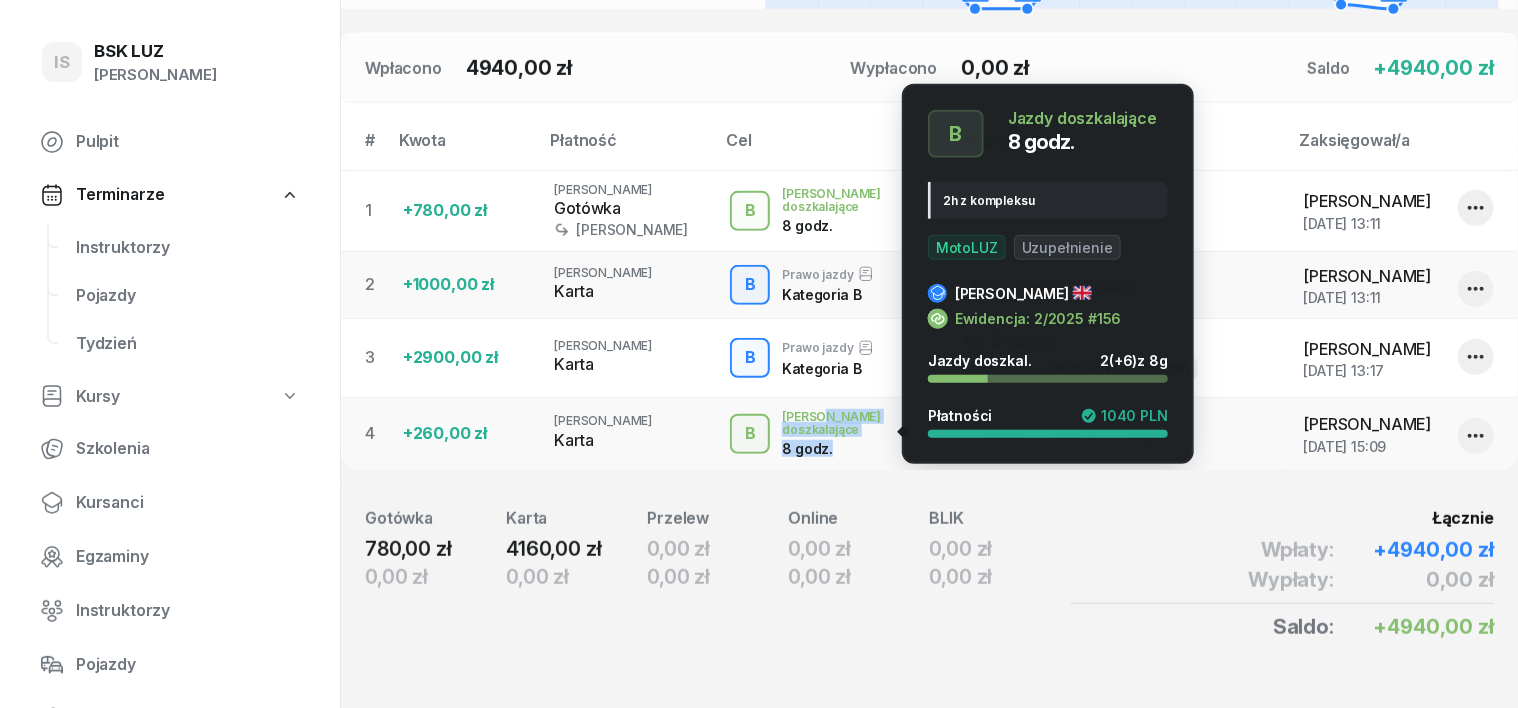 drag, startPoint x: 811, startPoint y: 425, endPoint x: 869, endPoint y: 434, distance: 58.694122 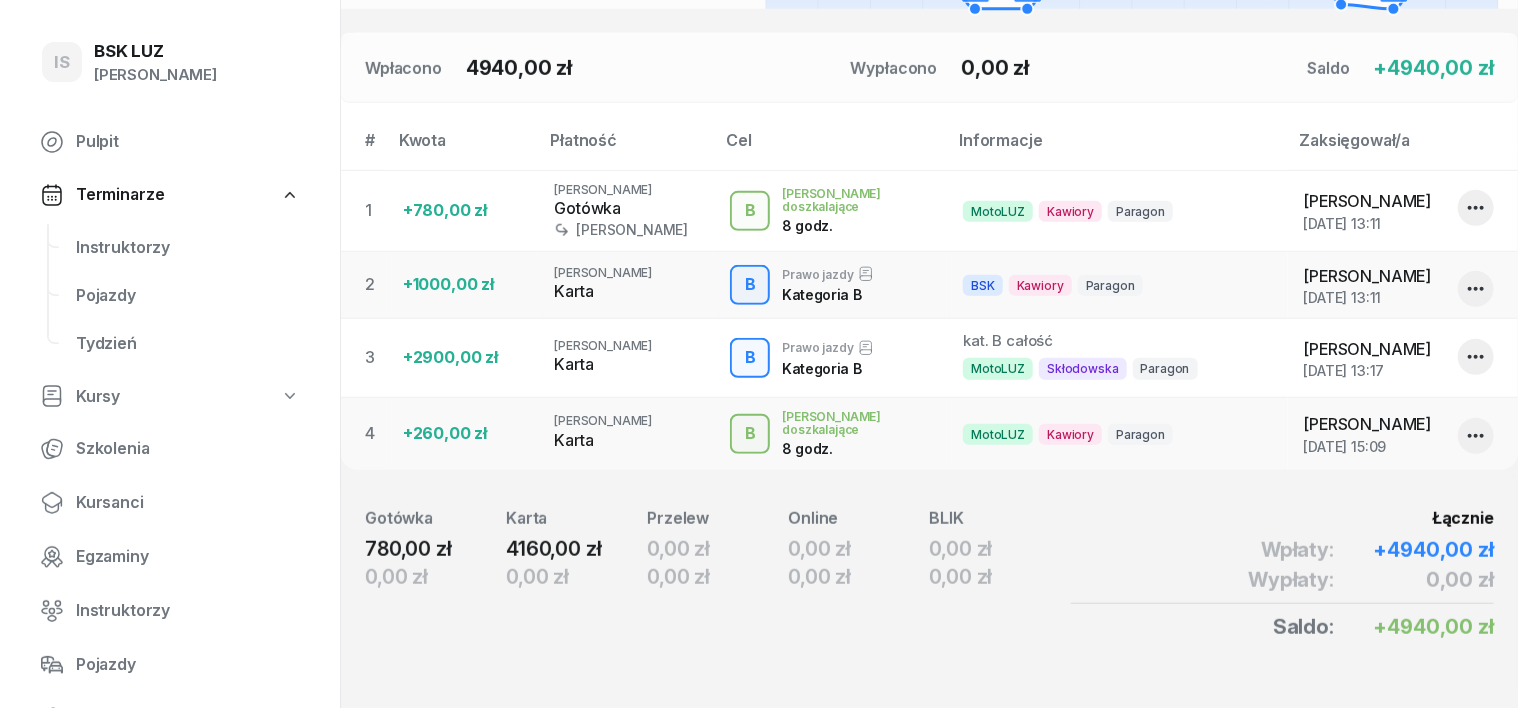 click on "Wypłaty:" at bounding box center [1282, 580] 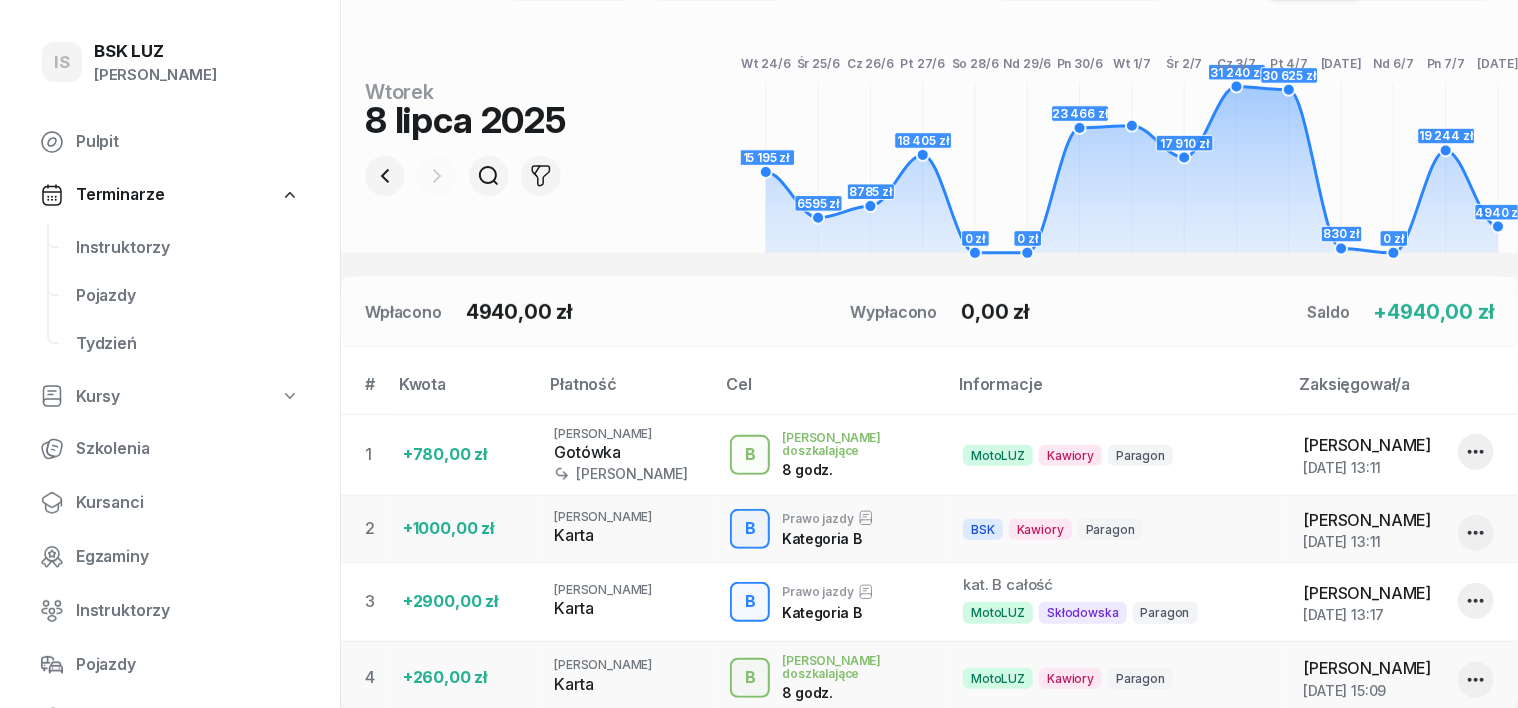 scroll, scrollTop: 0, scrollLeft: 0, axis: both 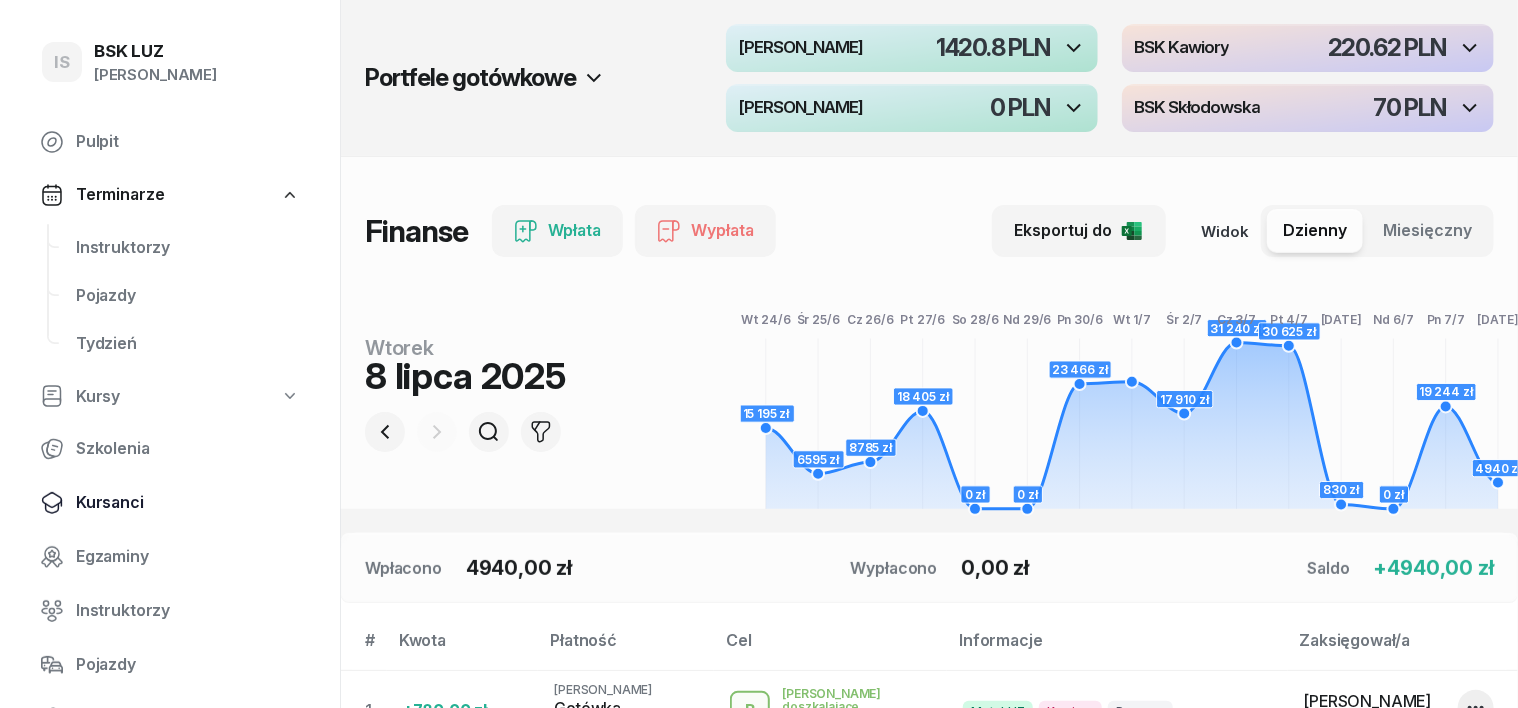 click on "Kursanci" at bounding box center [188, 503] 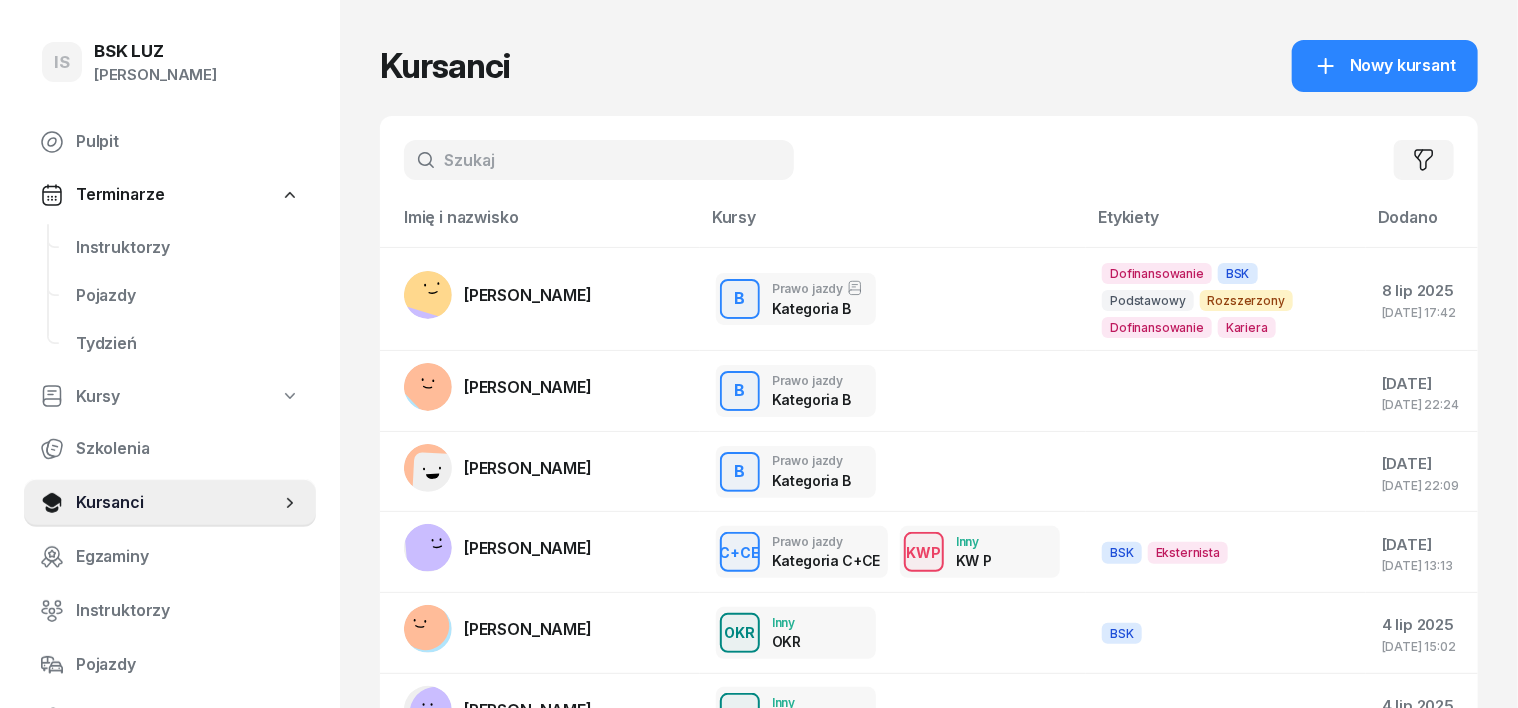 click at bounding box center (599, 160) 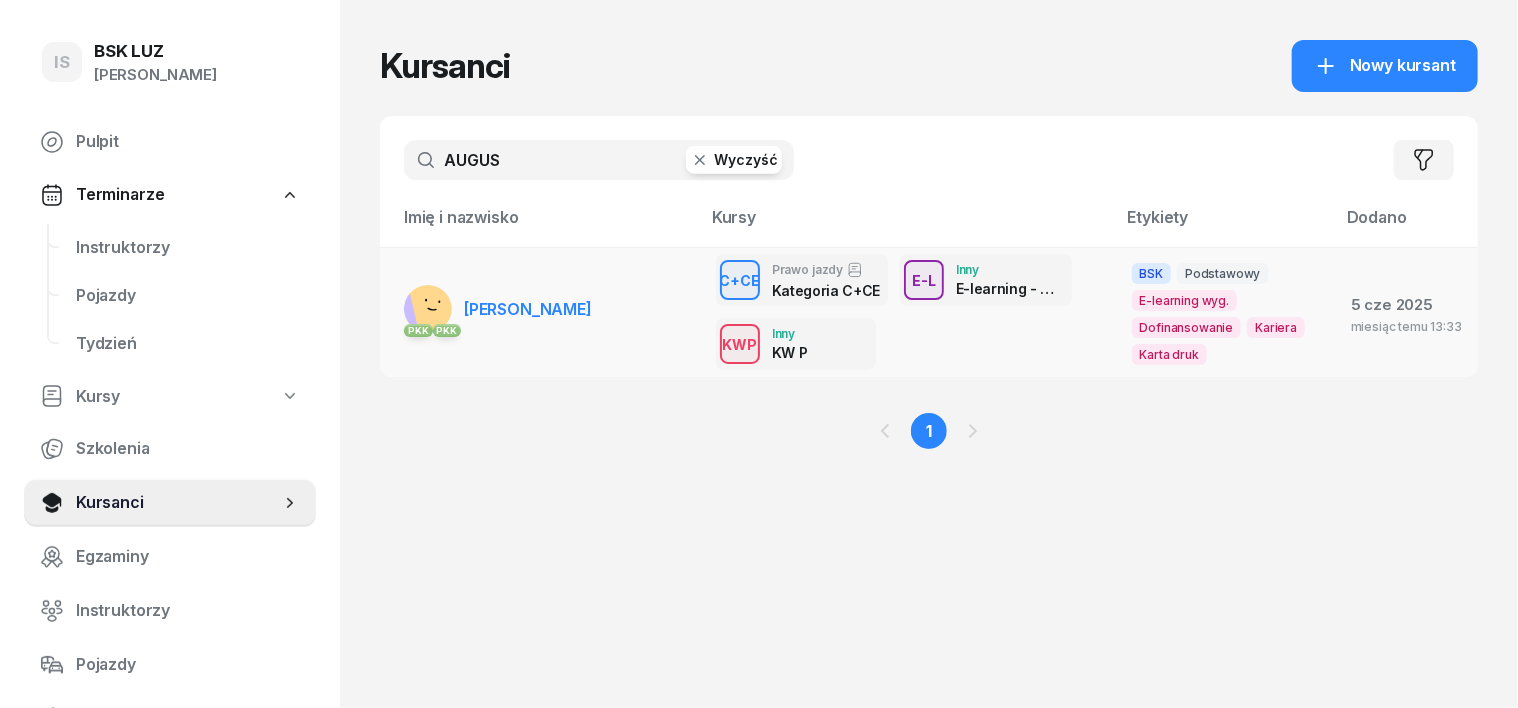 type on "AUGUS" 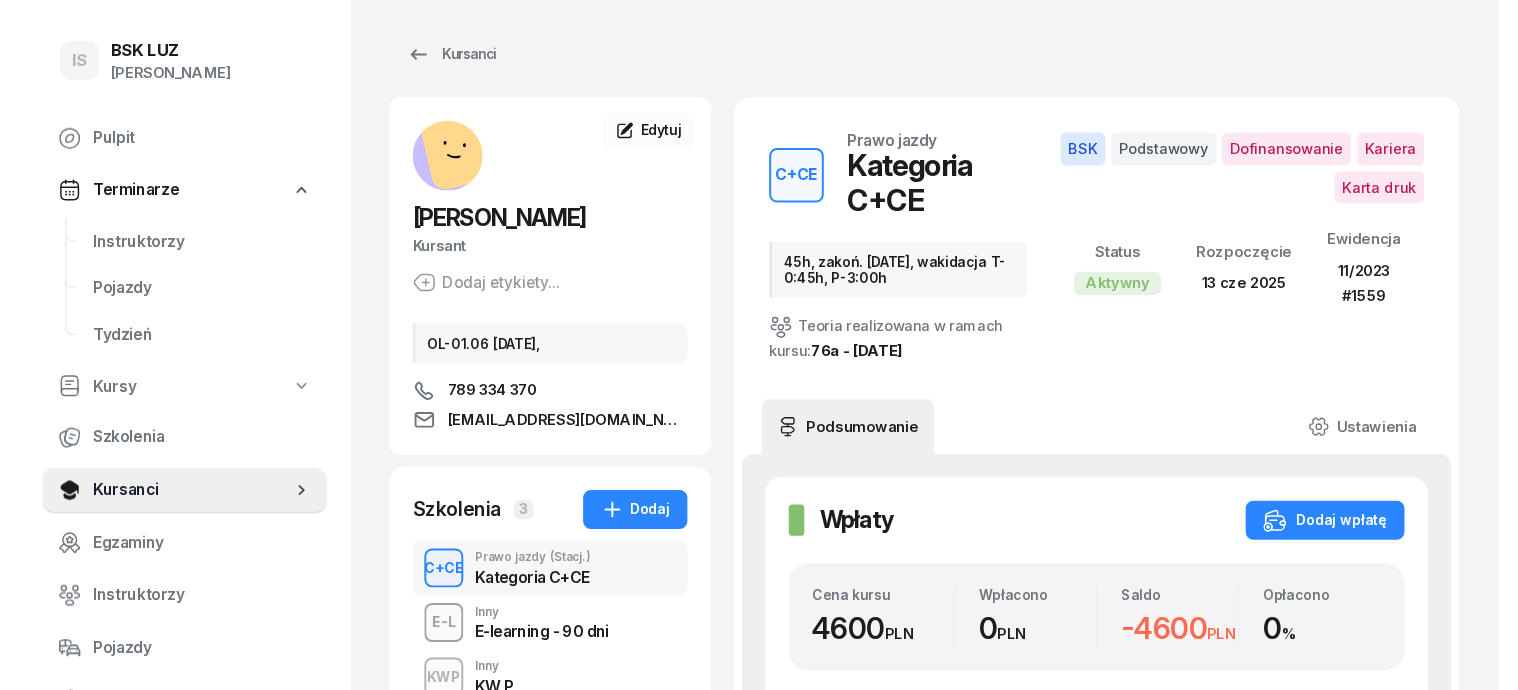 scroll, scrollTop: 0, scrollLeft: 0, axis: both 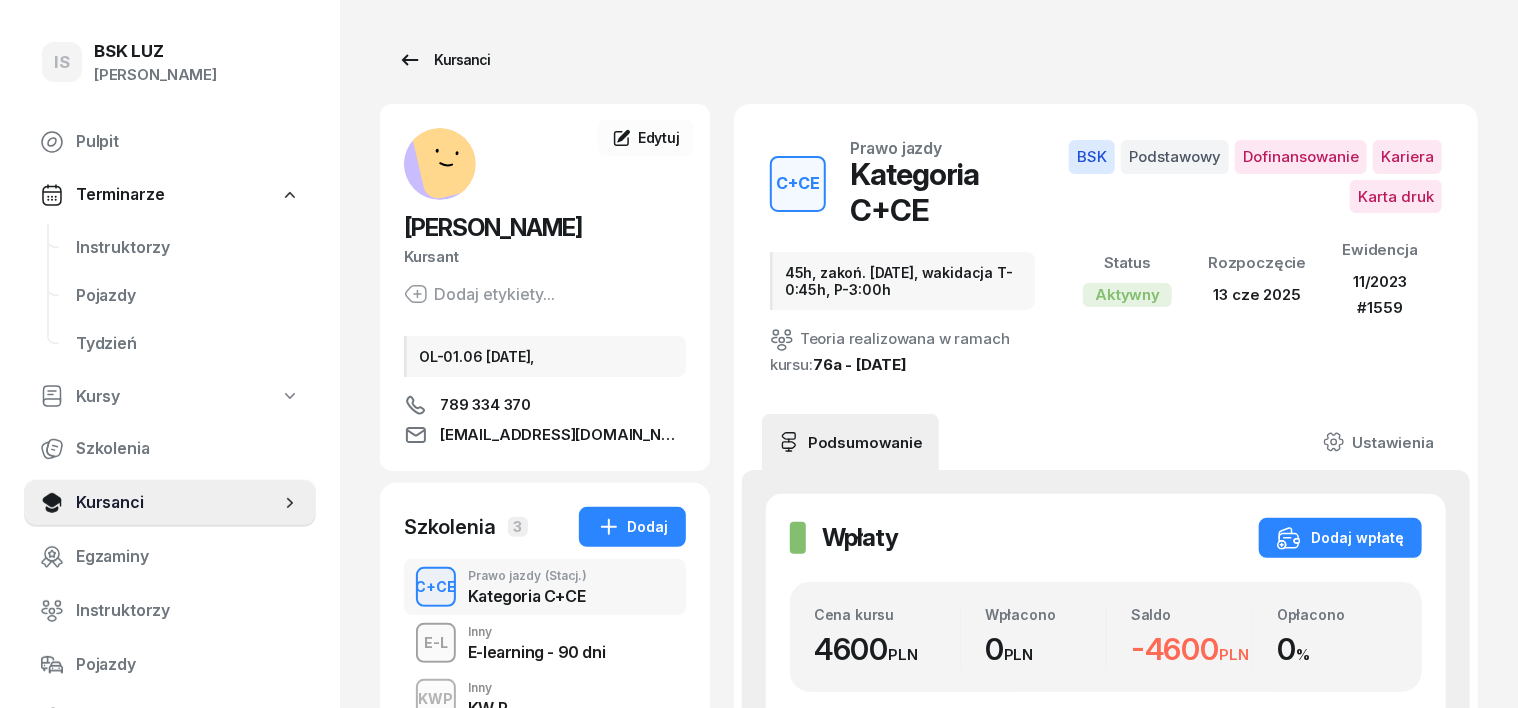 click on "Kursanci" at bounding box center (444, 60) 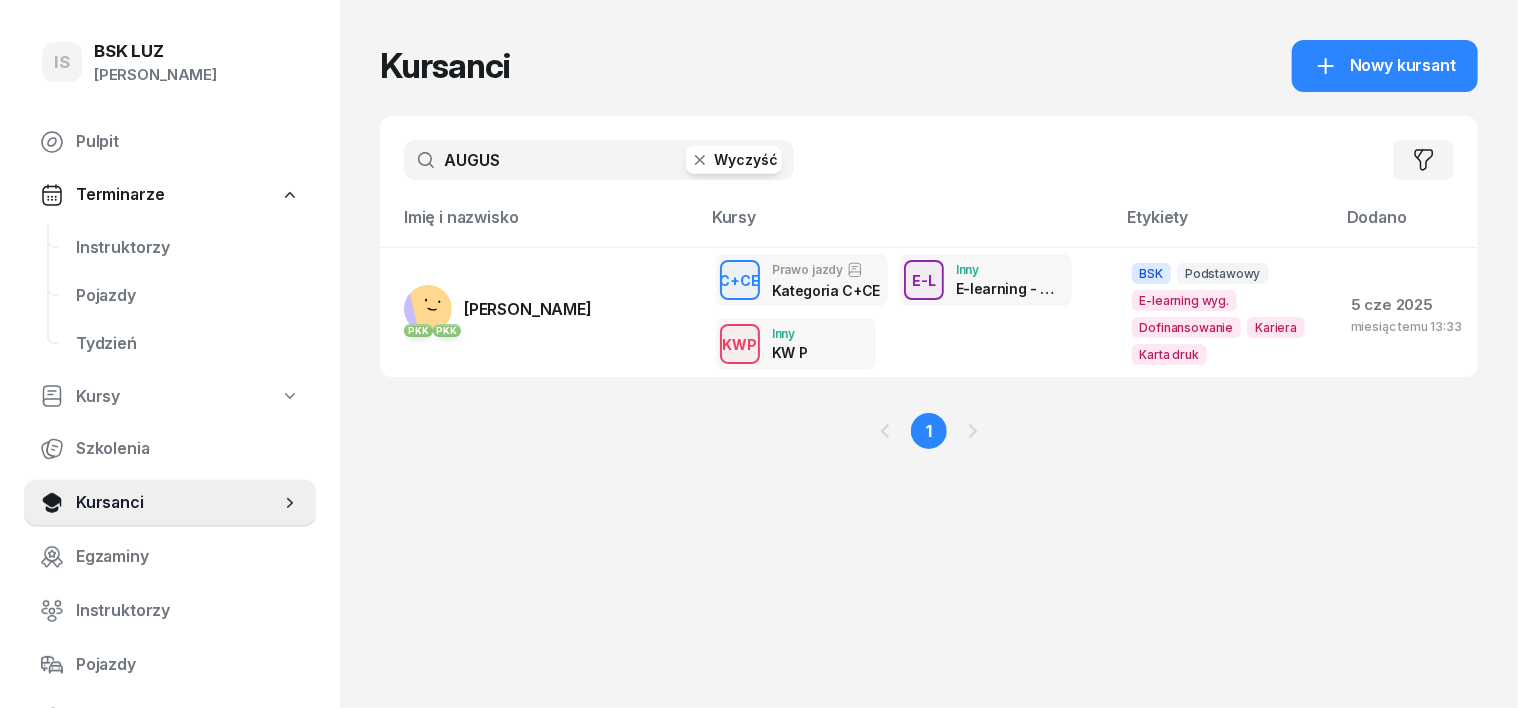 click 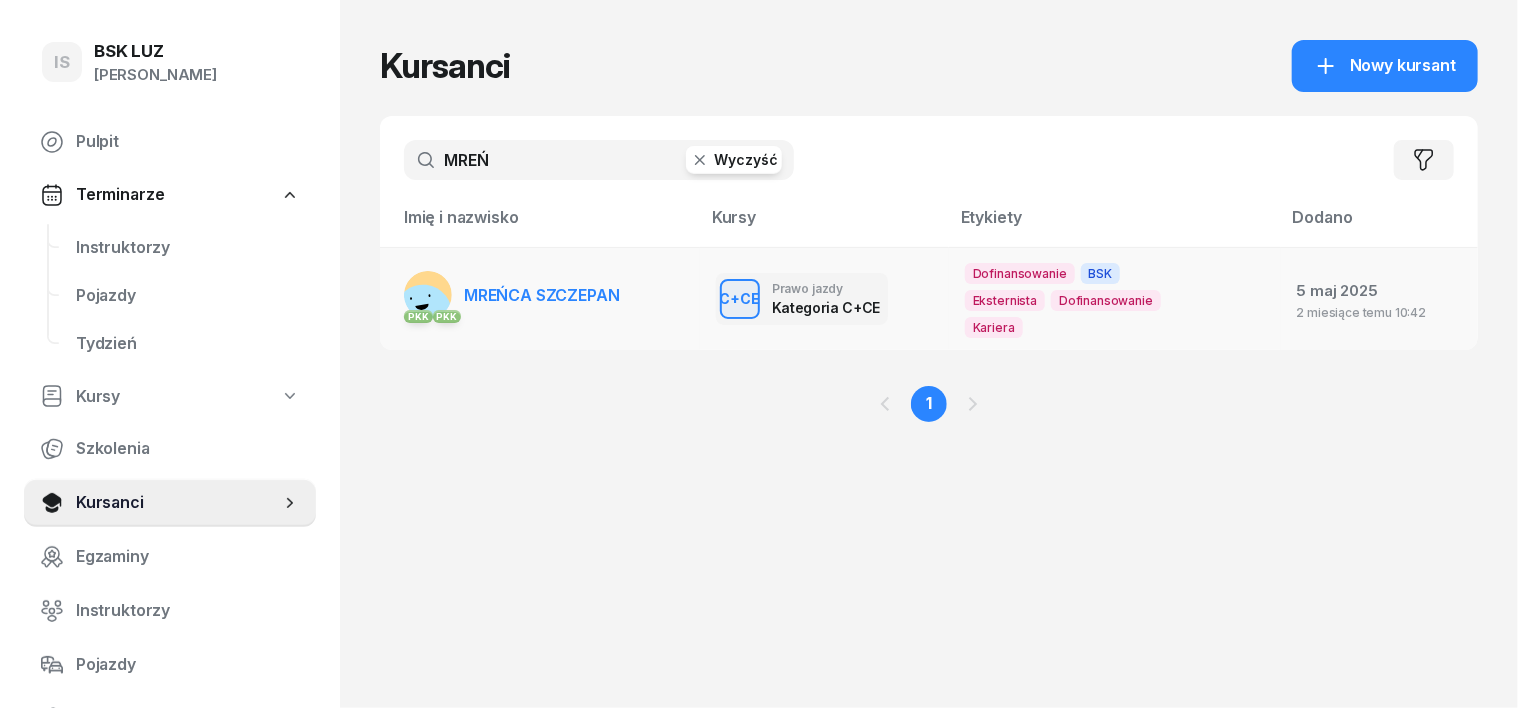 type on "MREŃ" 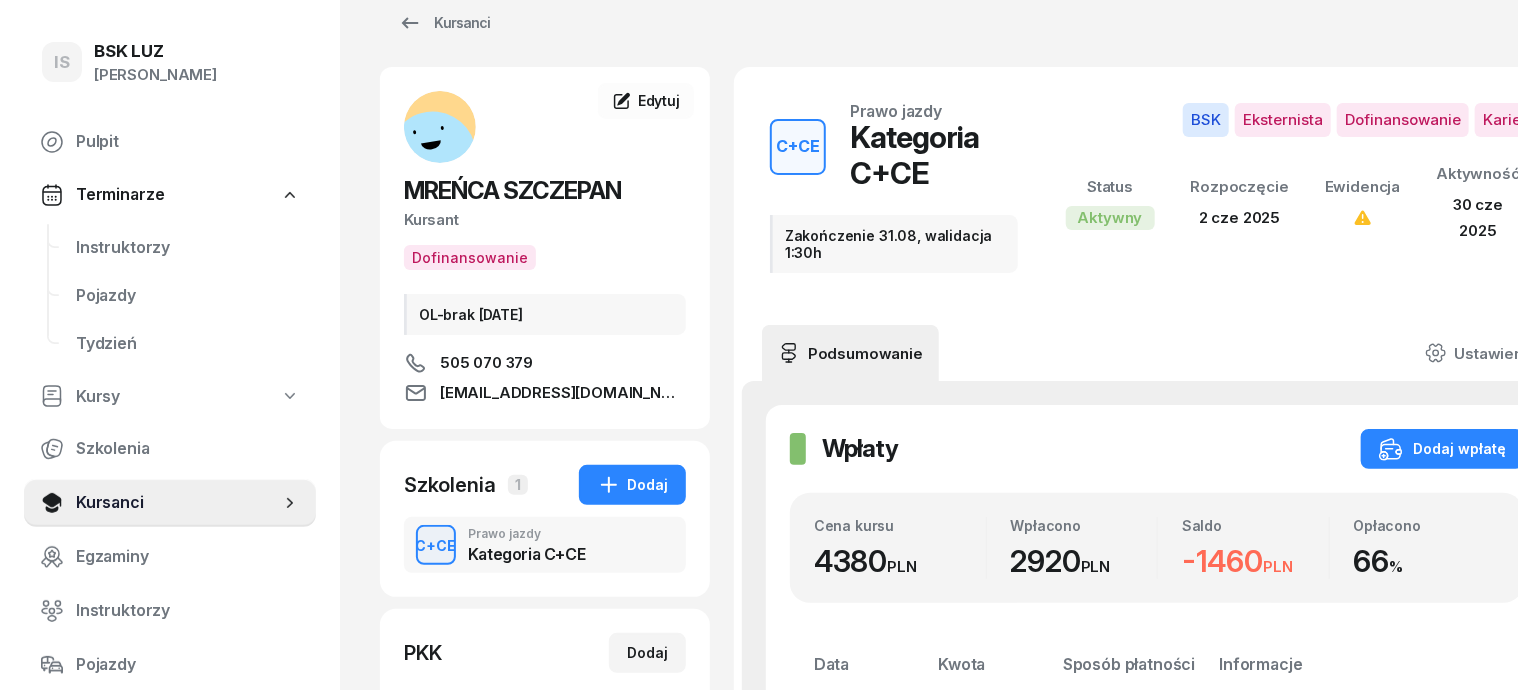 scroll, scrollTop: 0, scrollLeft: 0, axis: both 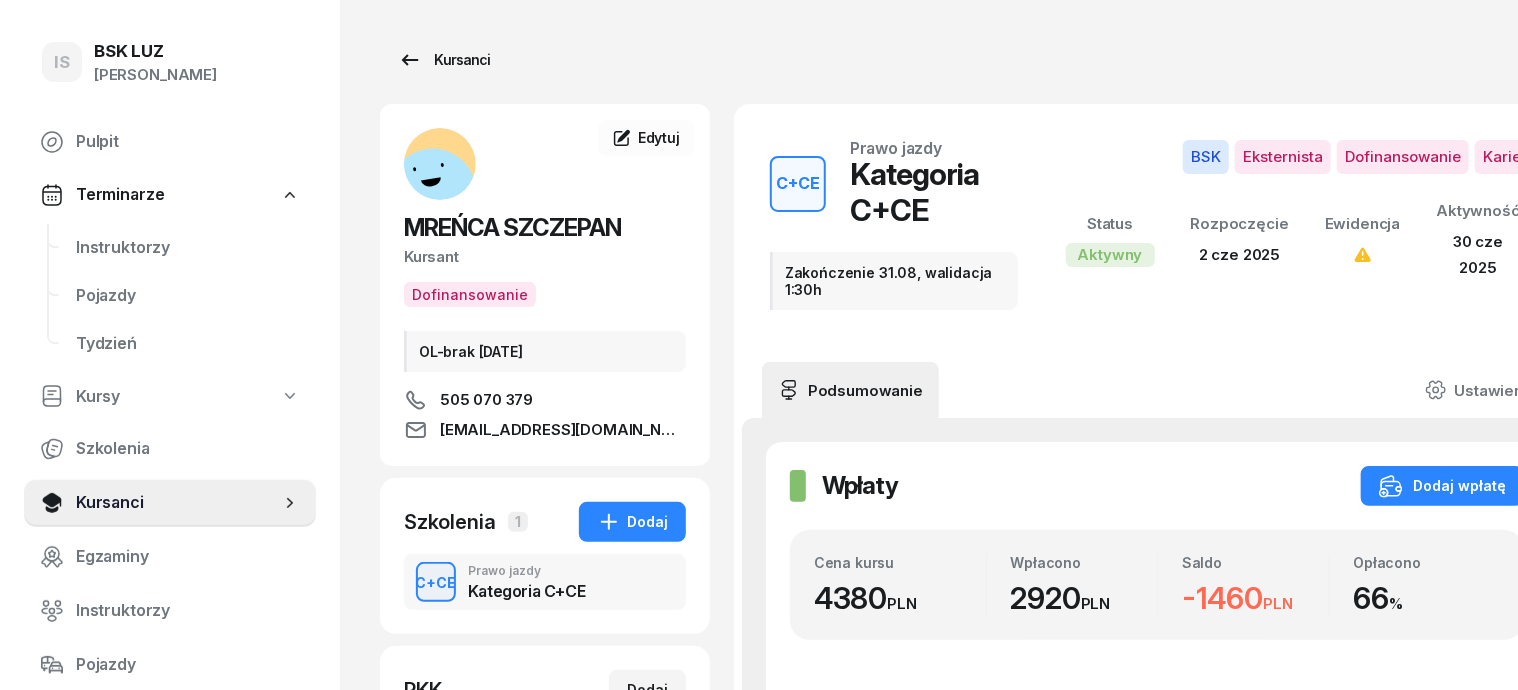 click on "Kursanci" at bounding box center (444, 60) 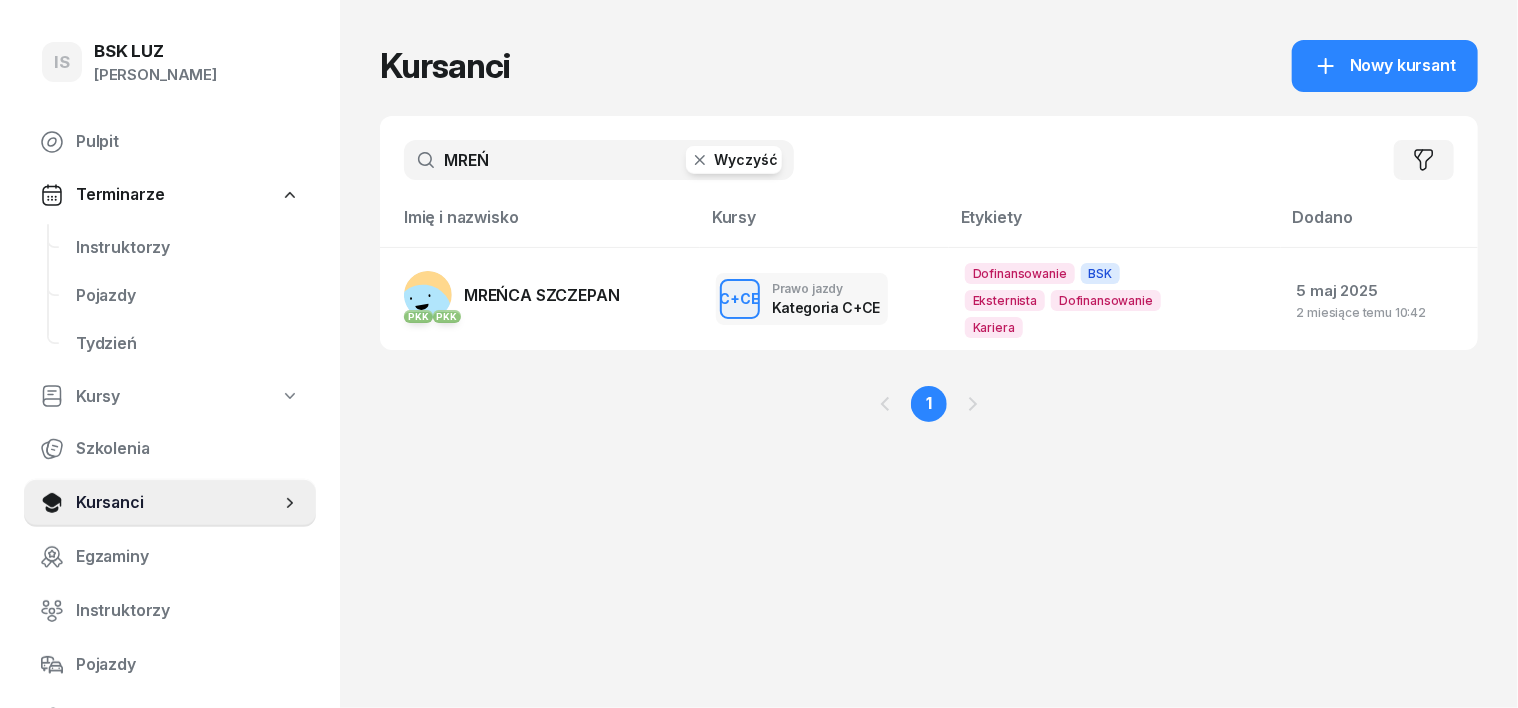 click 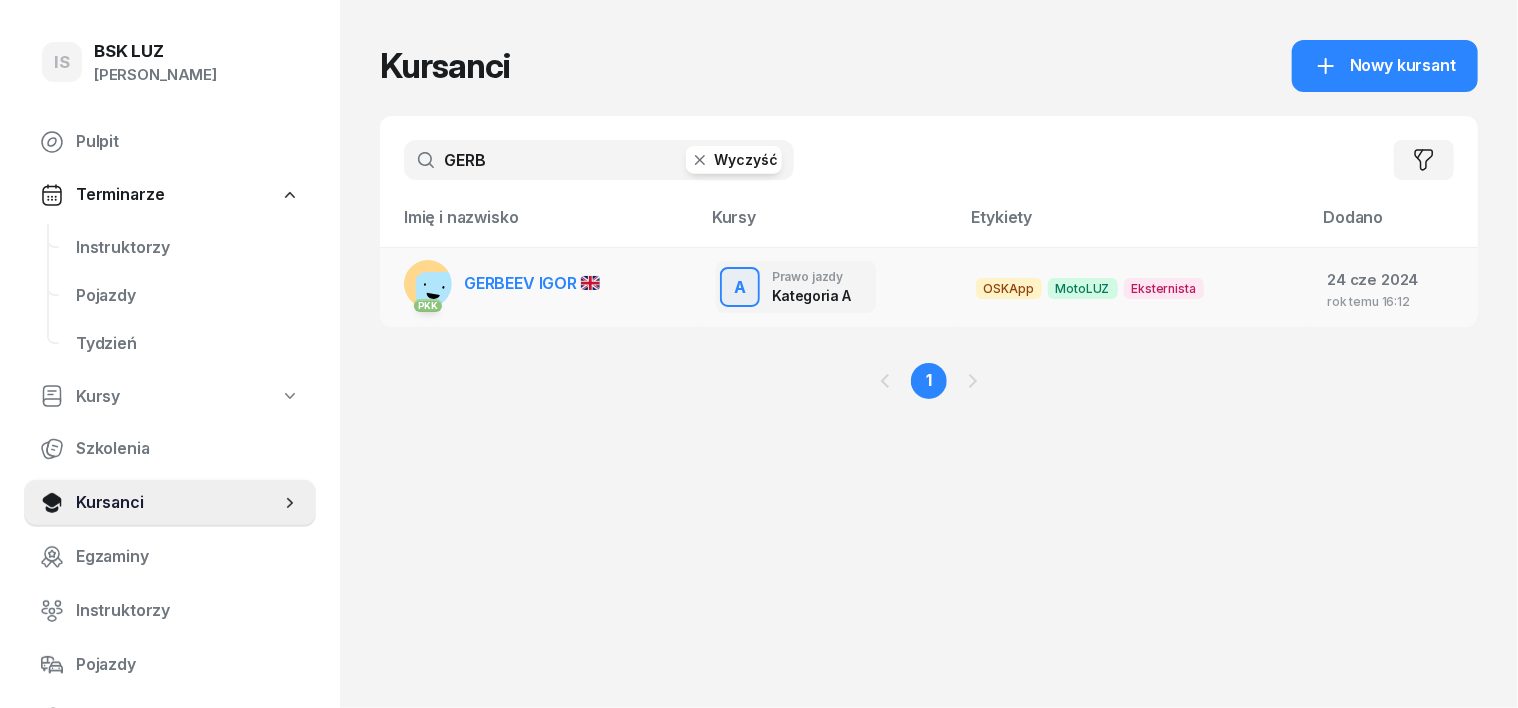 type on "GERB" 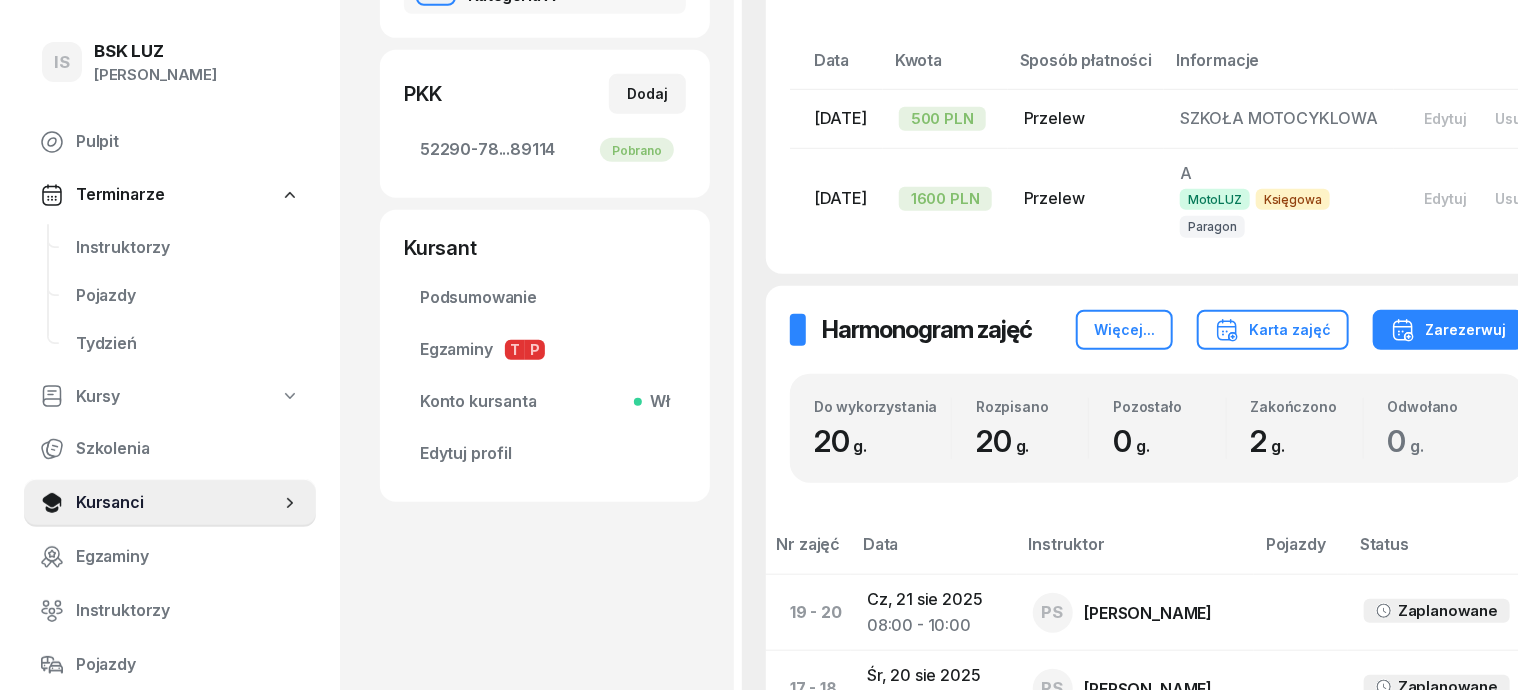 scroll, scrollTop: 591, scrollLeft: 0, axis: vertical 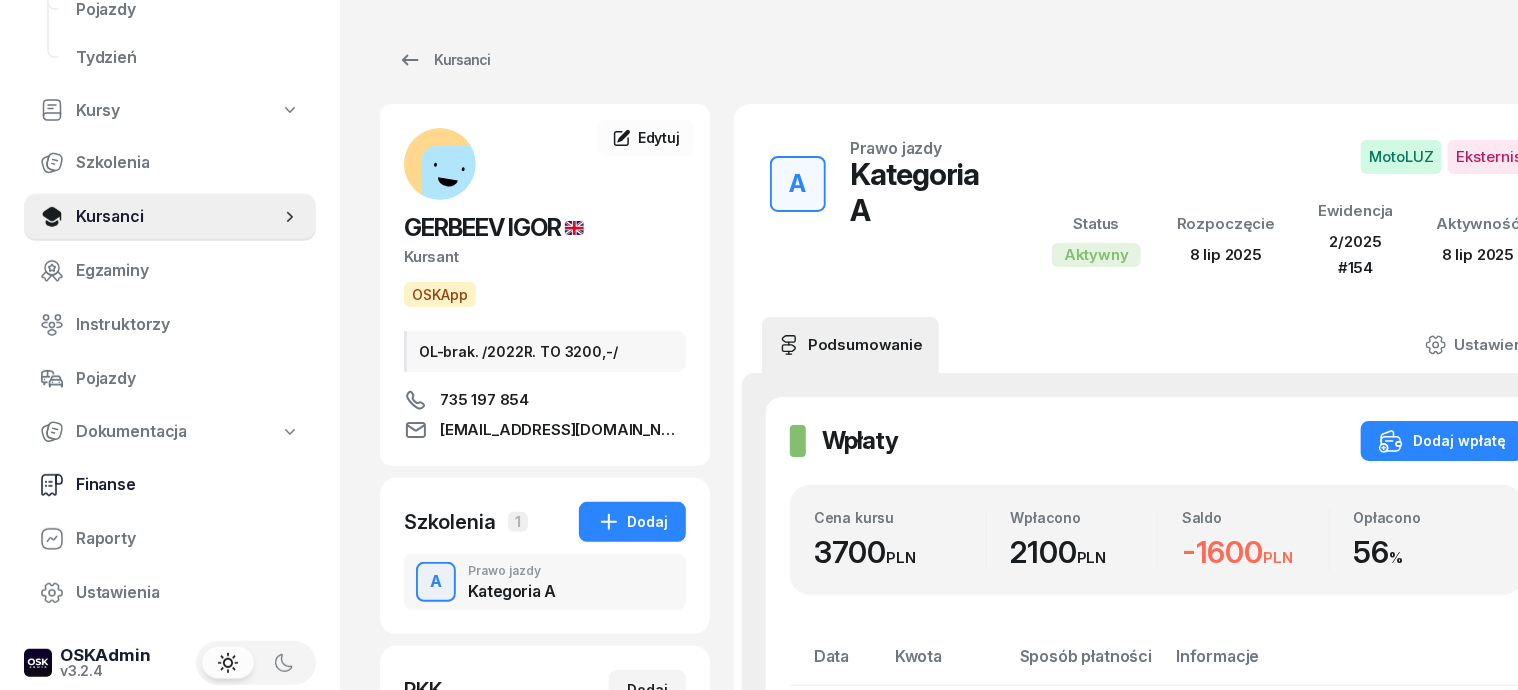 click on "Finanse" at bounding box center [188, 485] 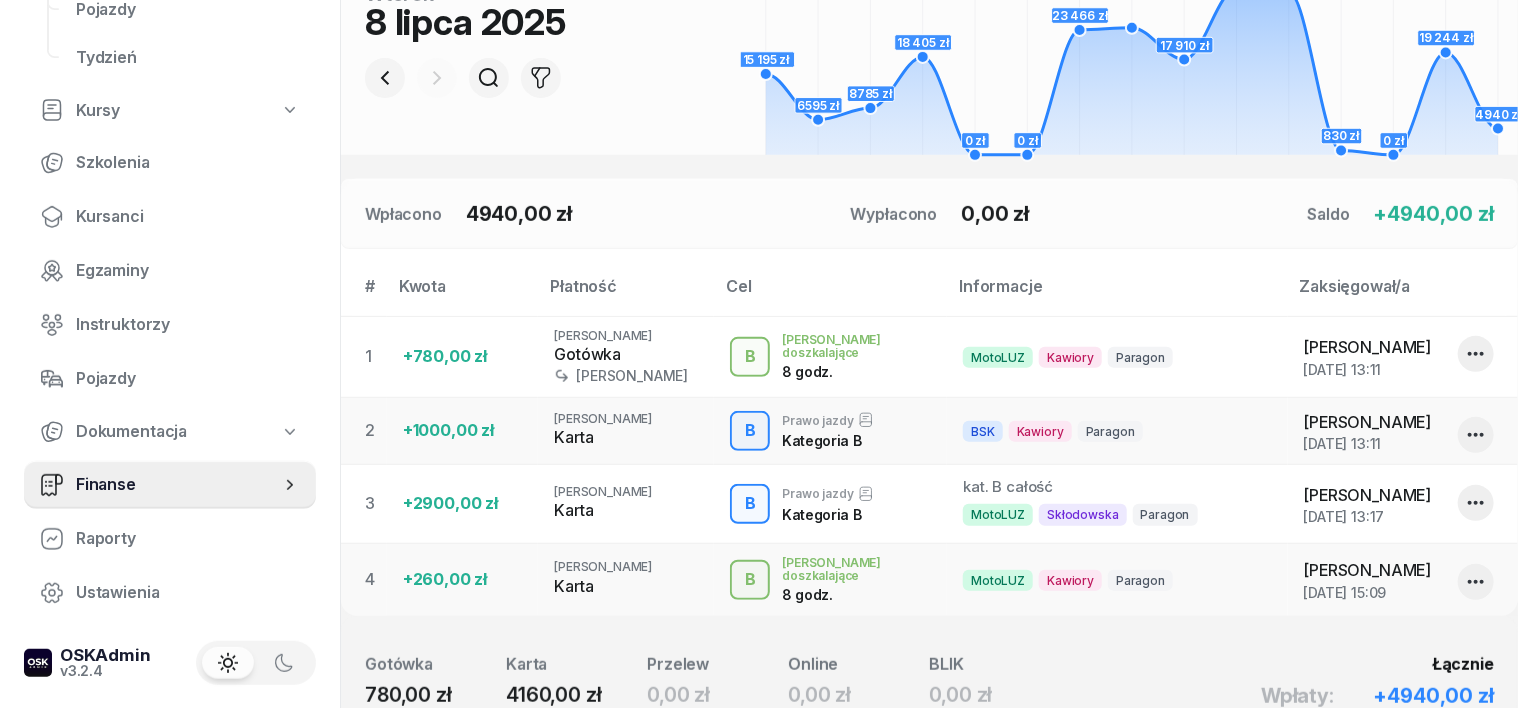 scroll, scrollTop: 0, scrollLeft: 0, axis: both 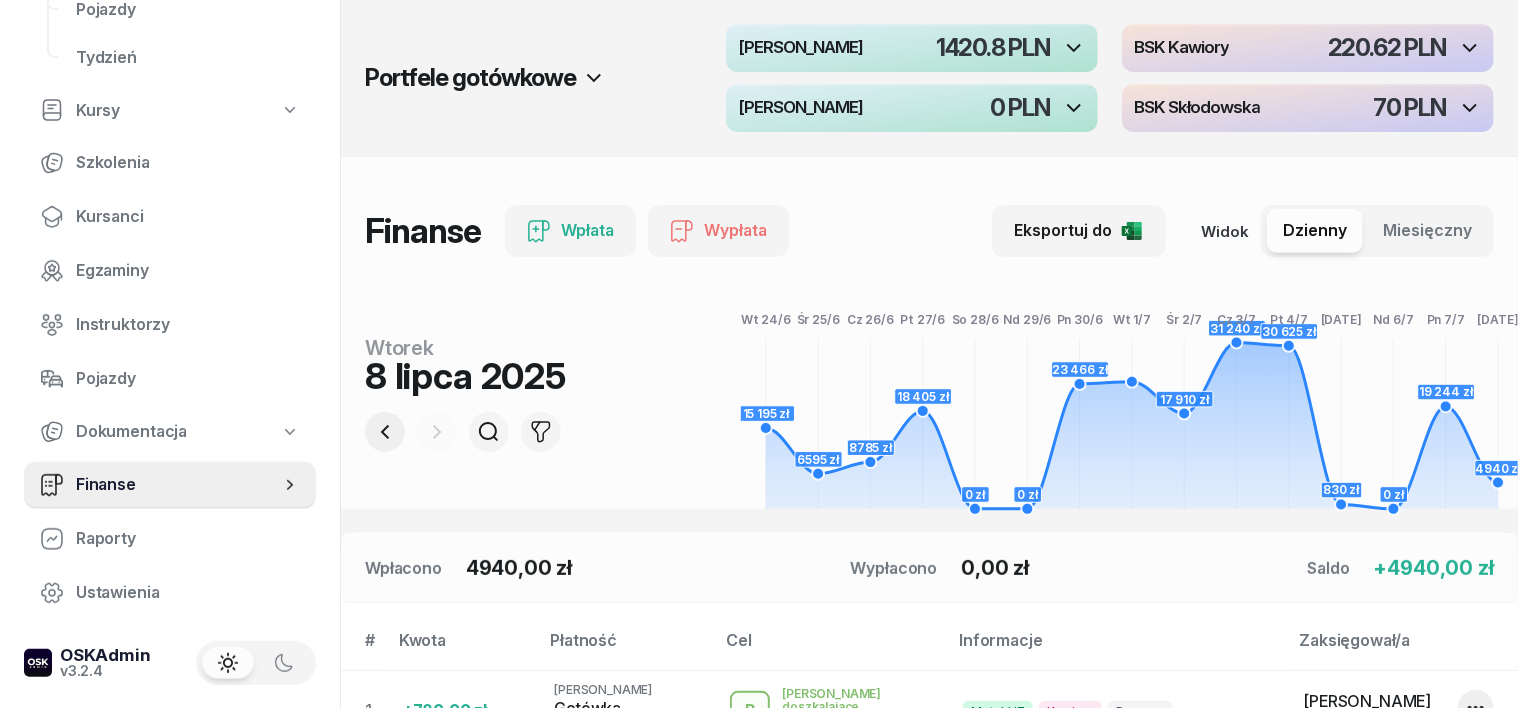 click 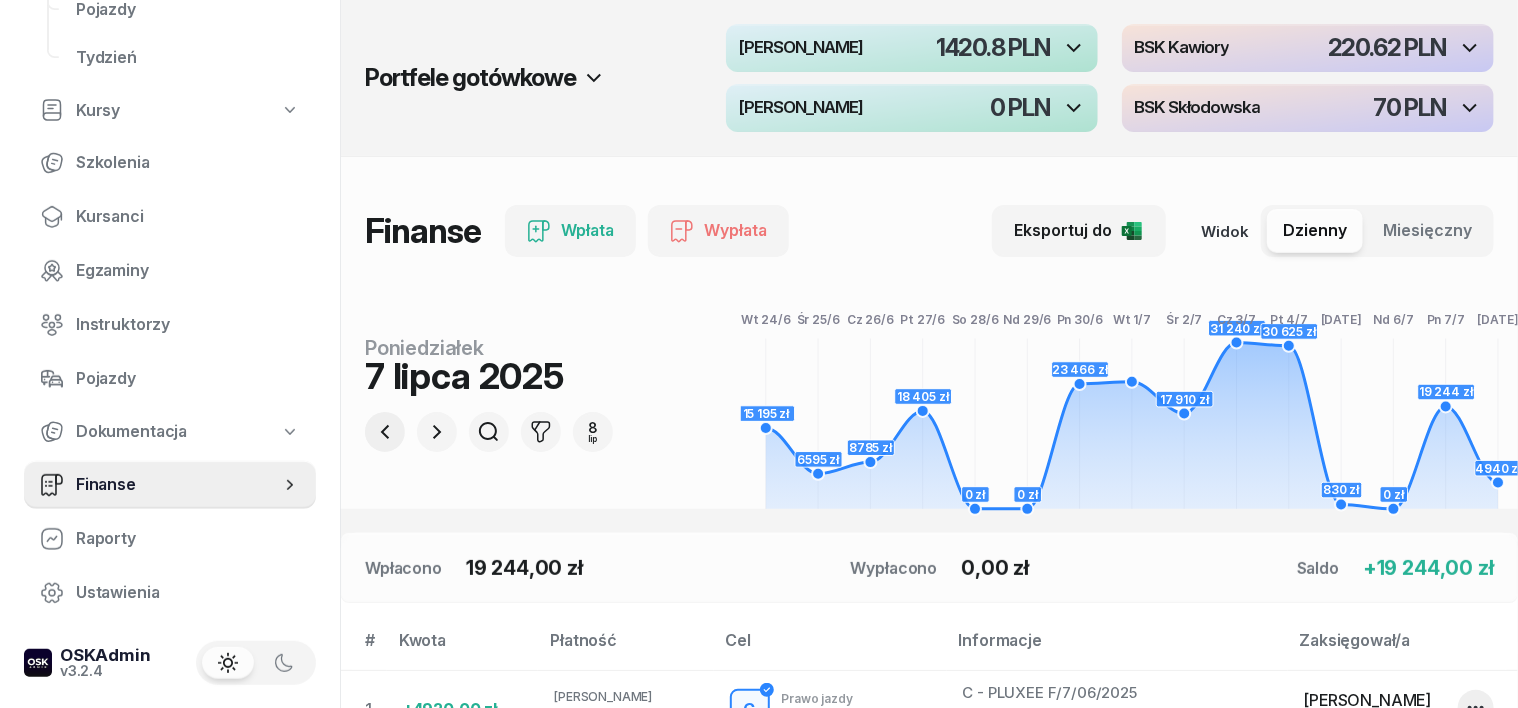 click 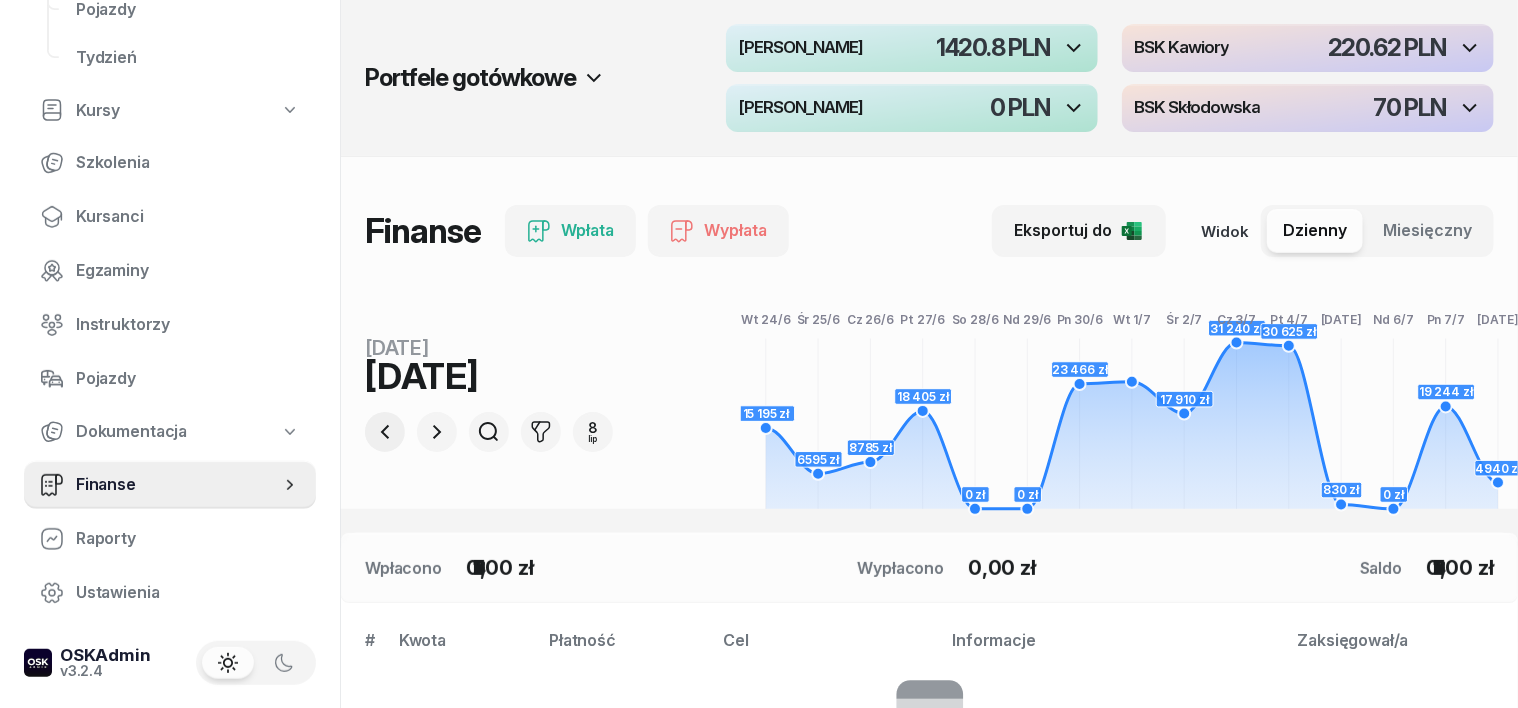 click 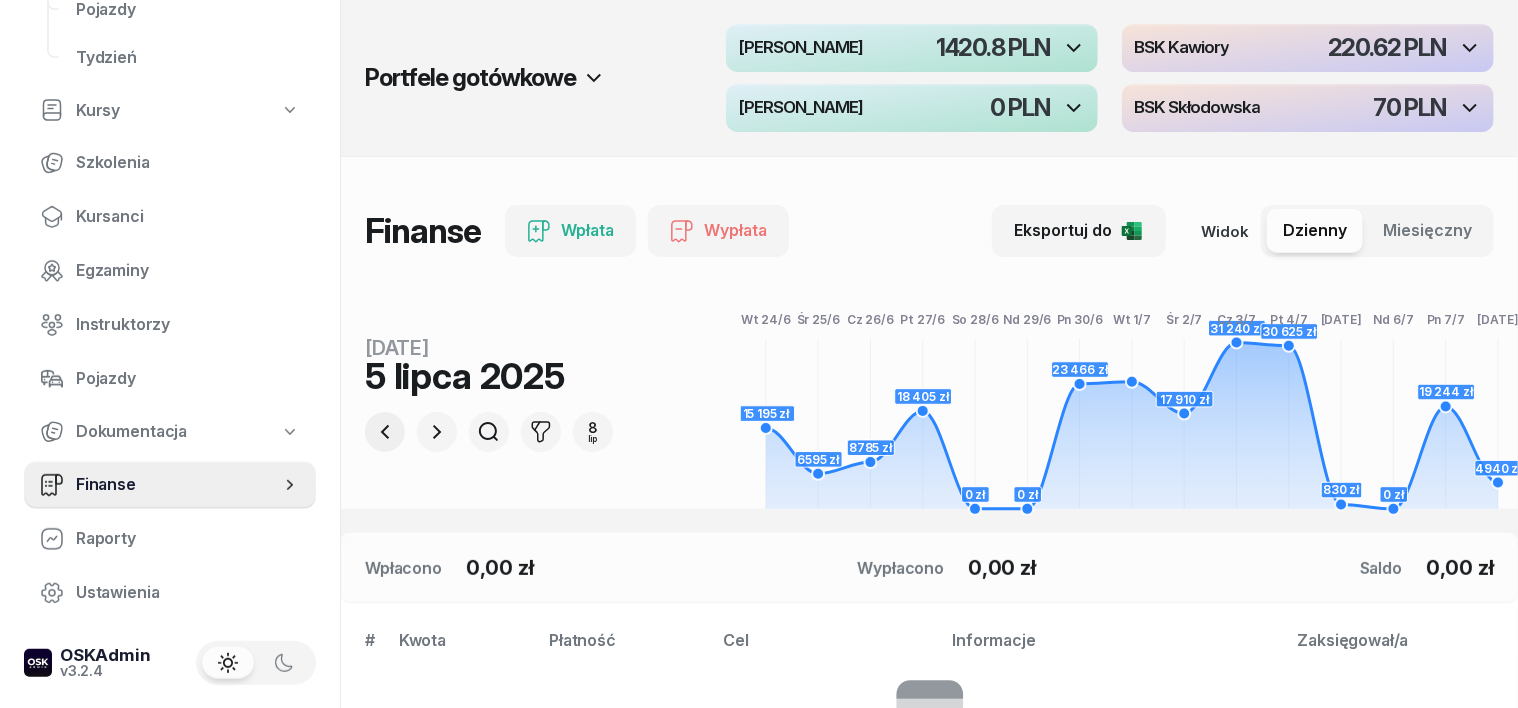 click 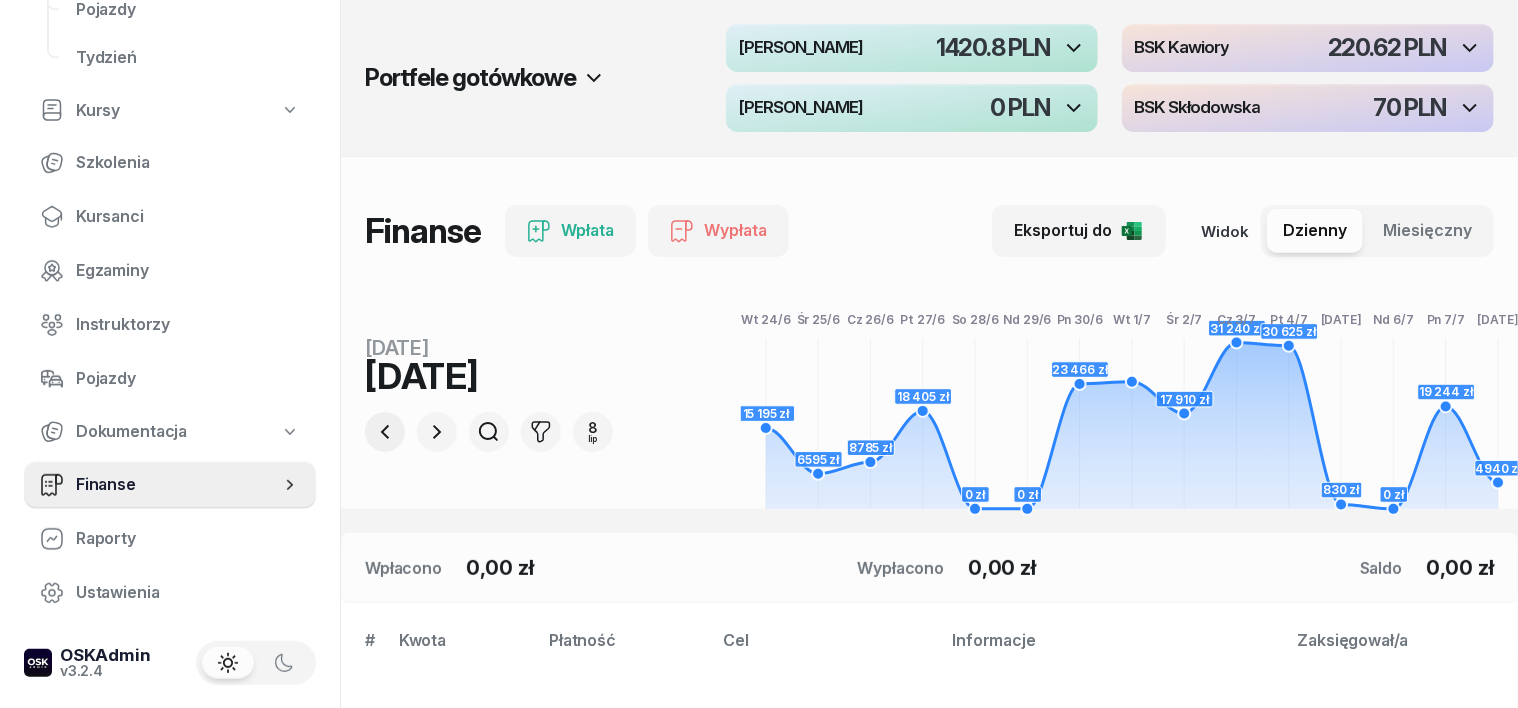 click 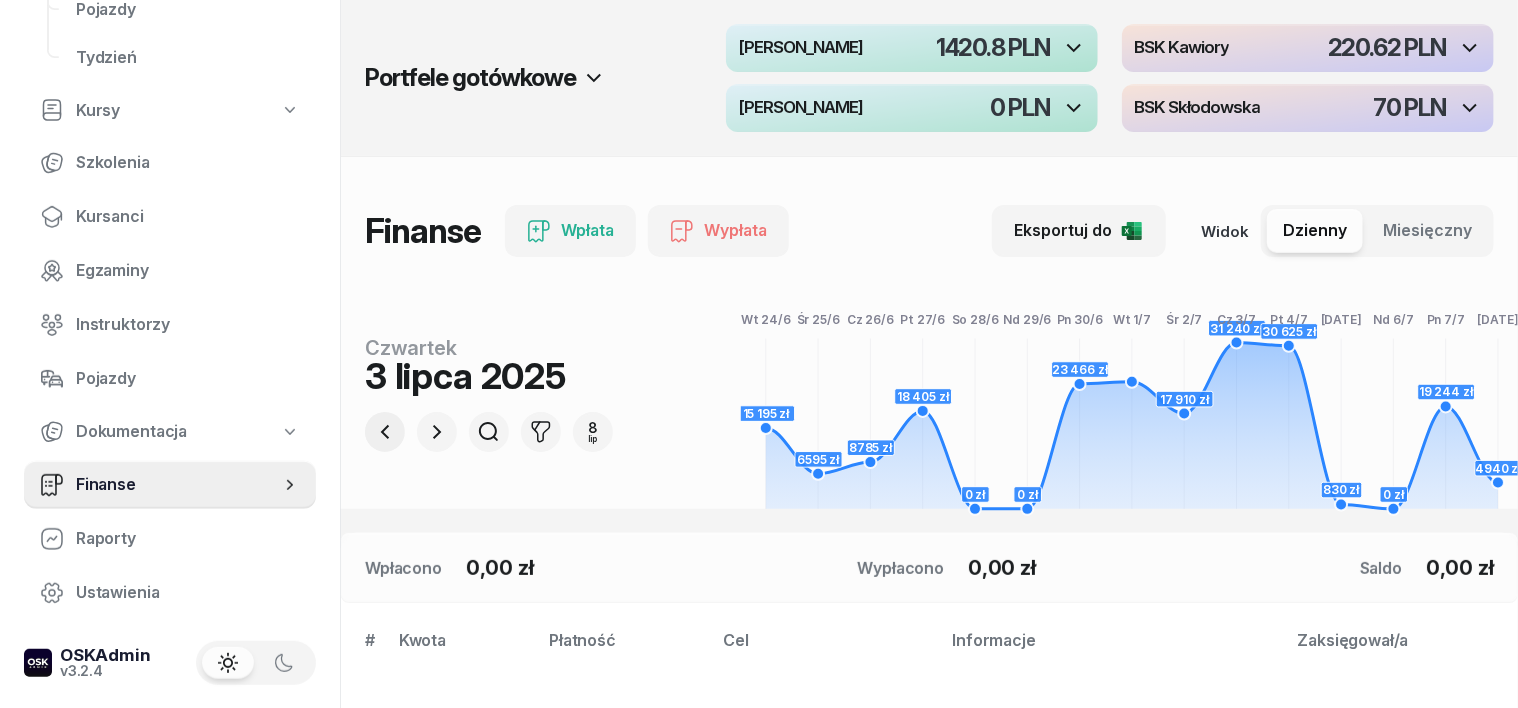 click 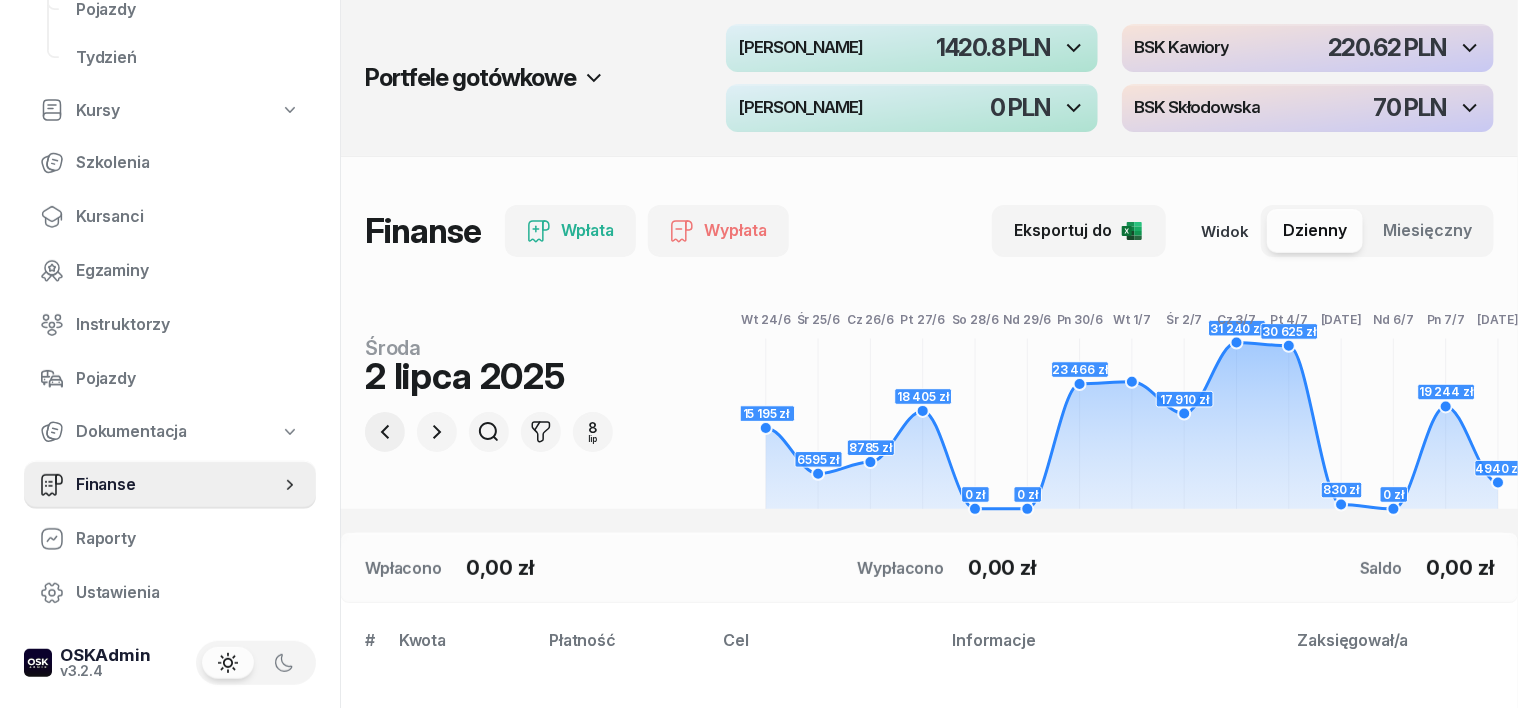 click 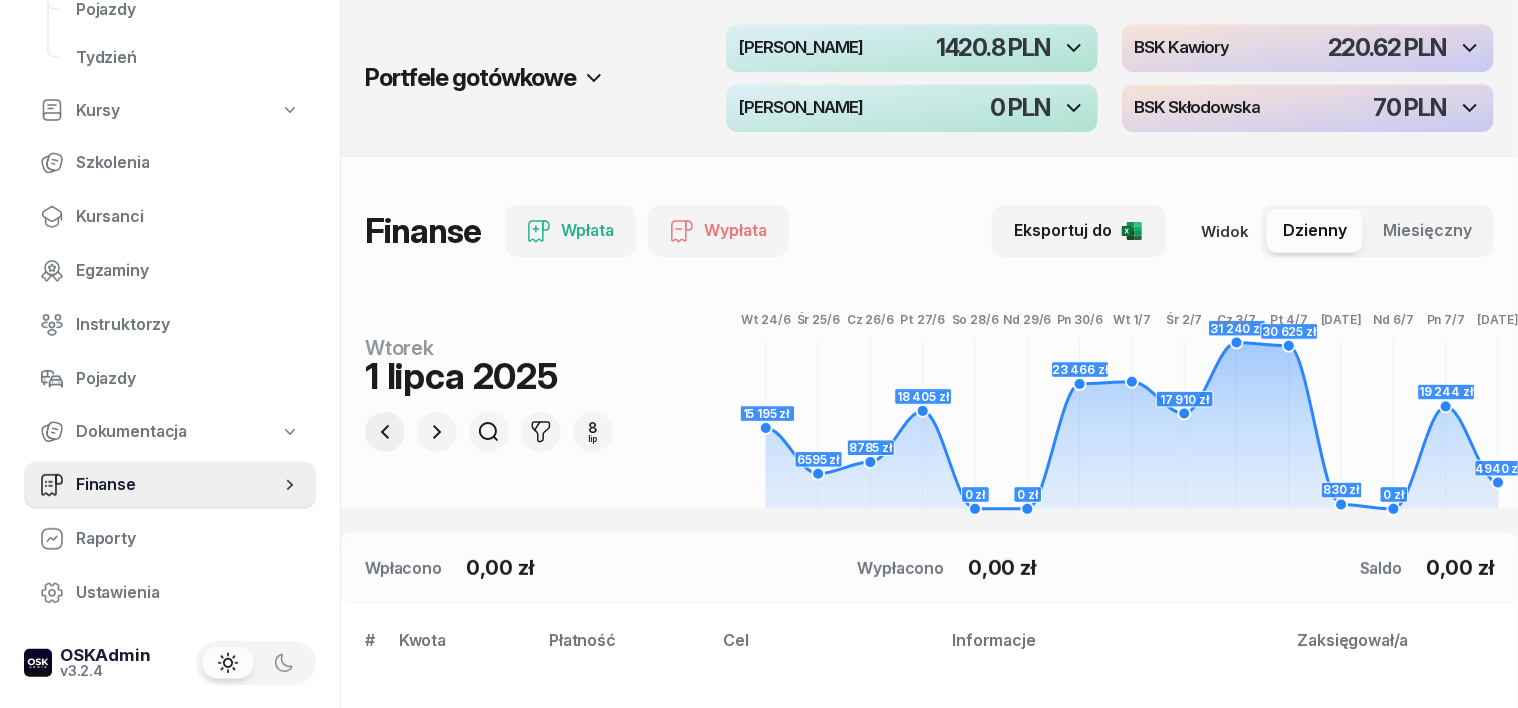 click 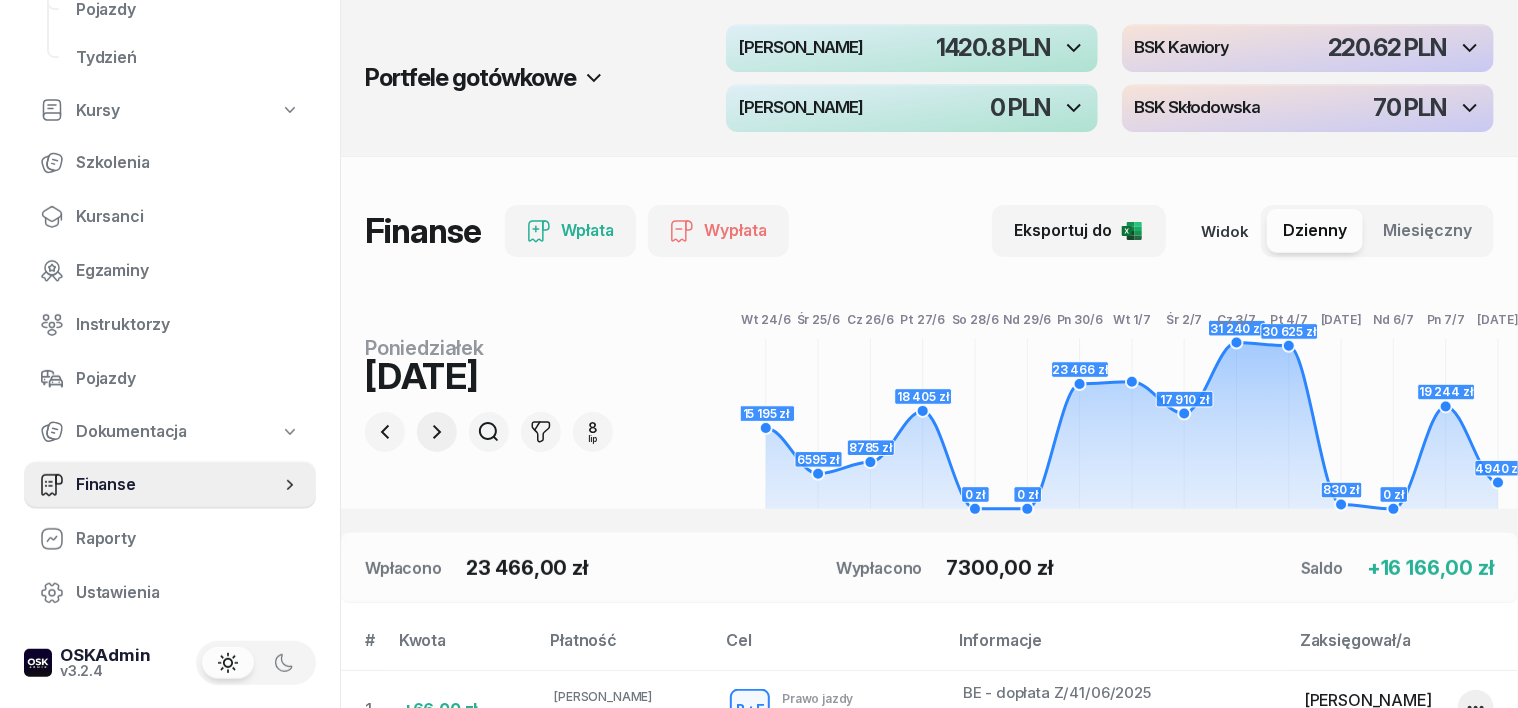 click 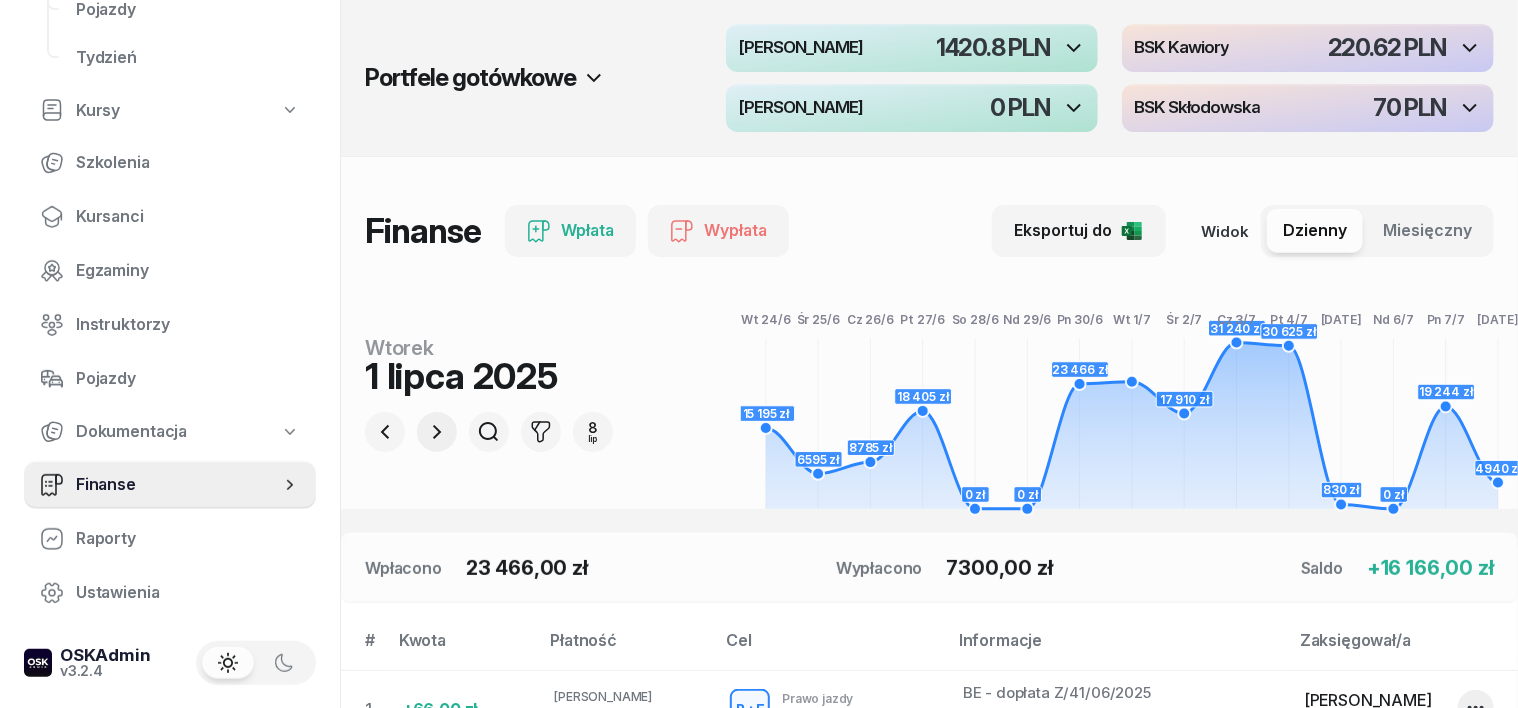 click 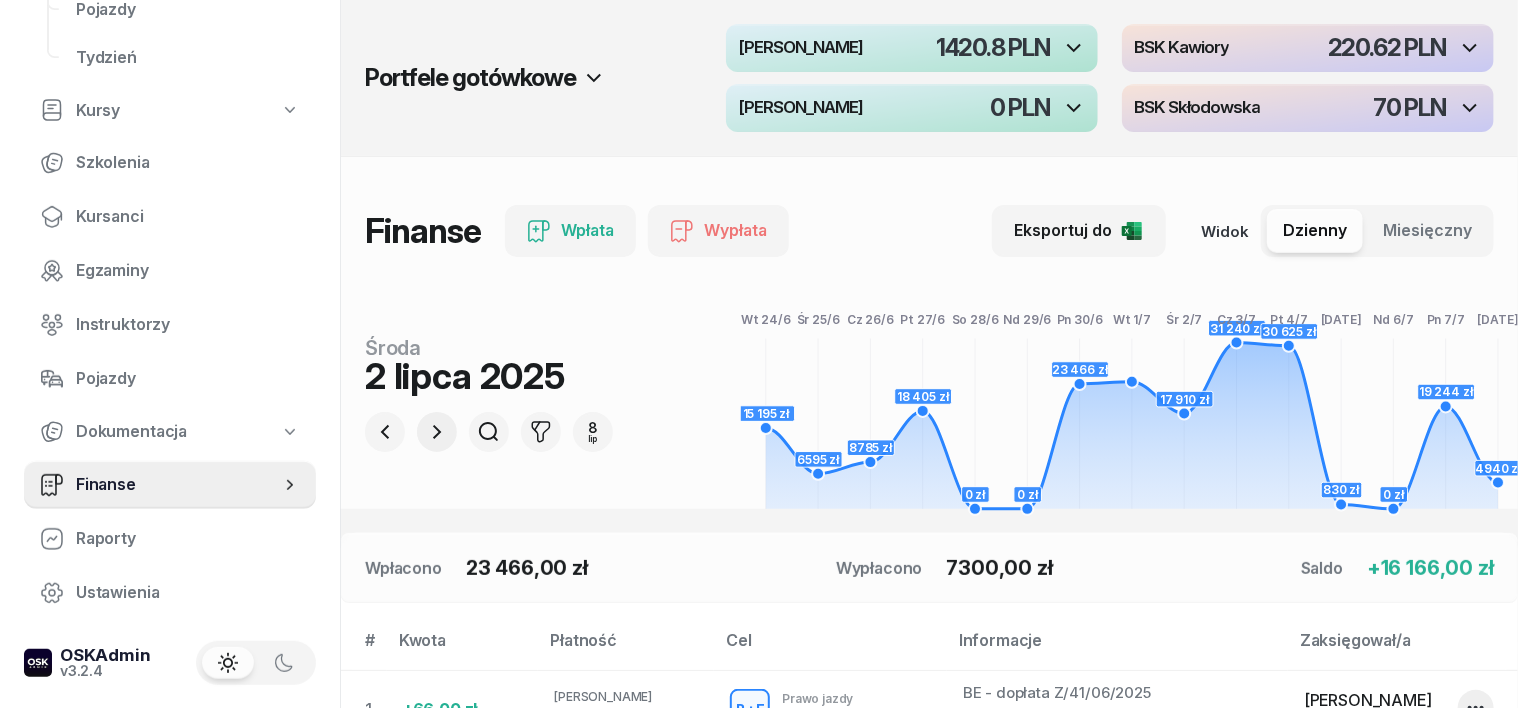 click 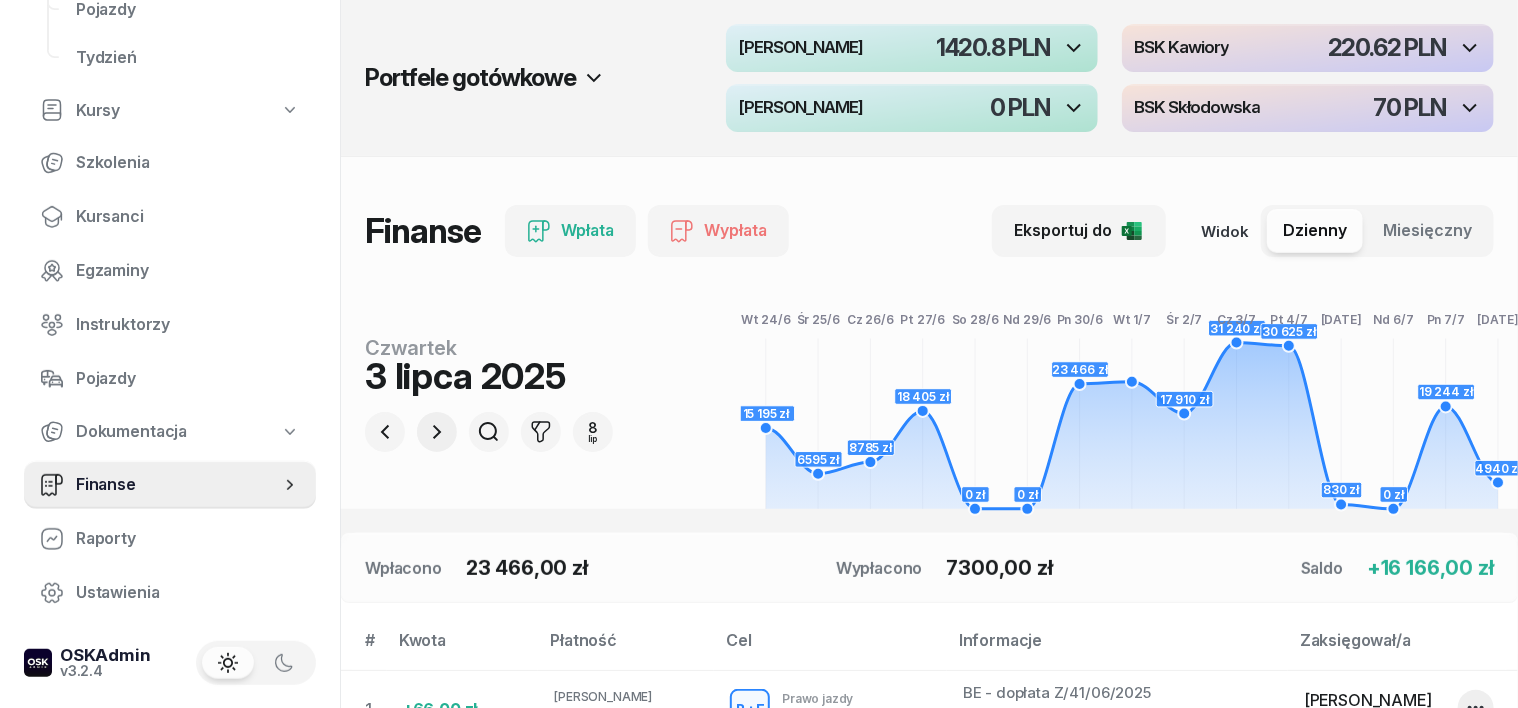 click 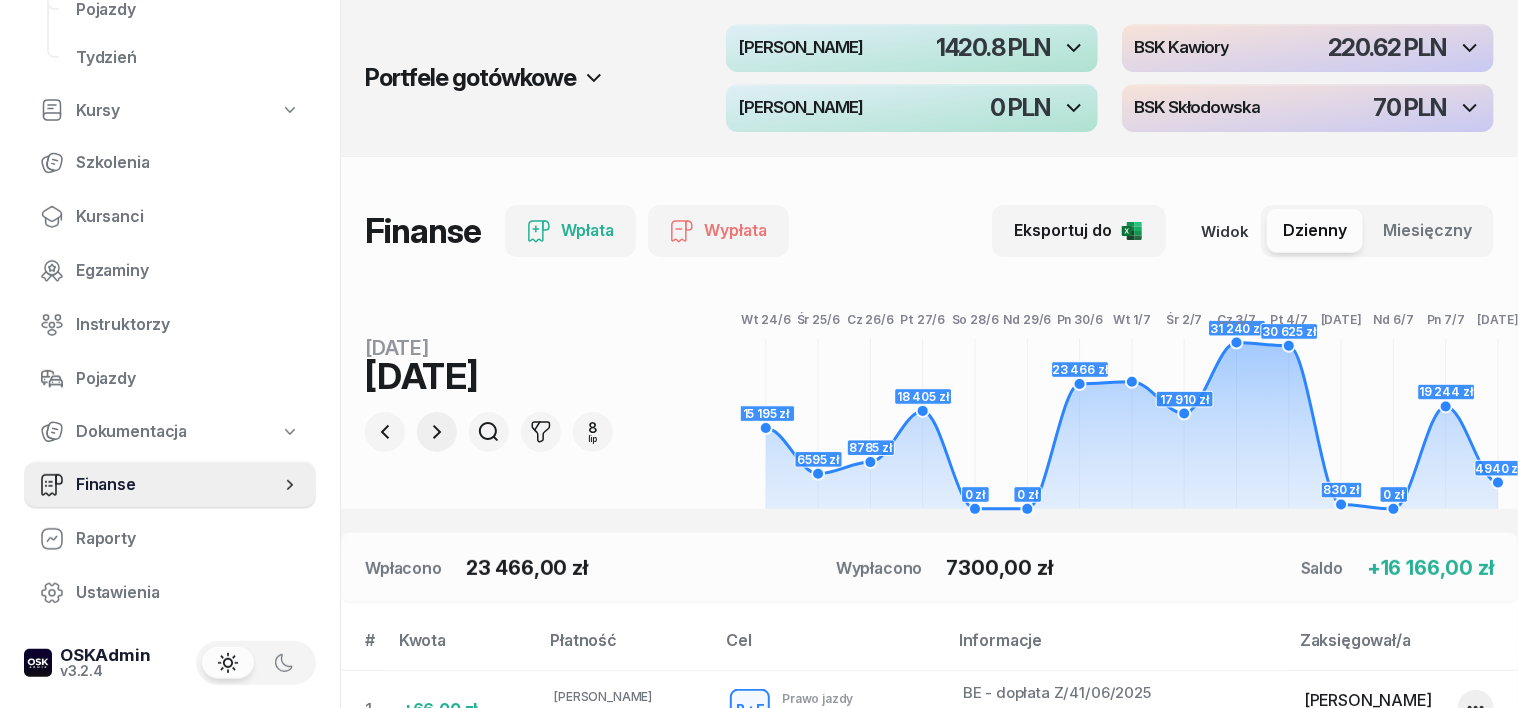 click 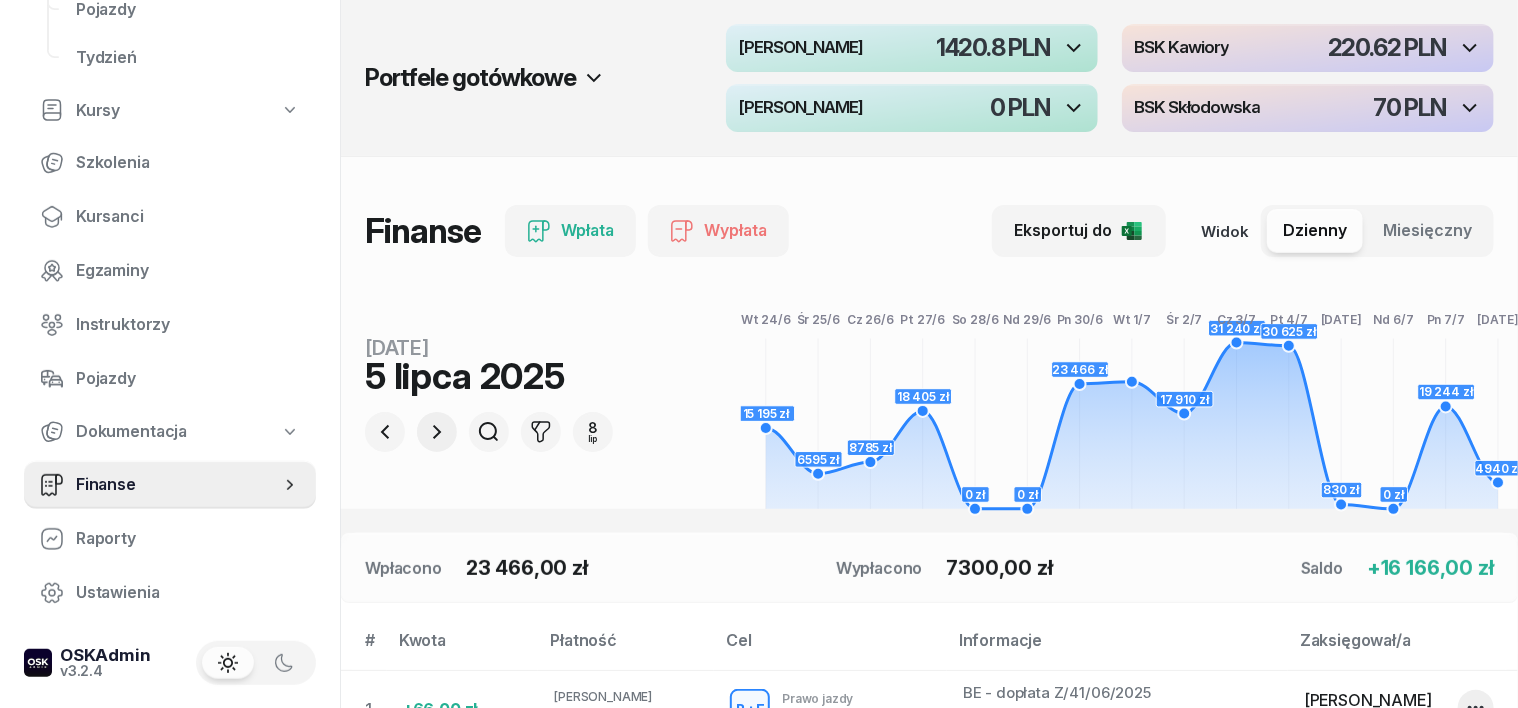 click 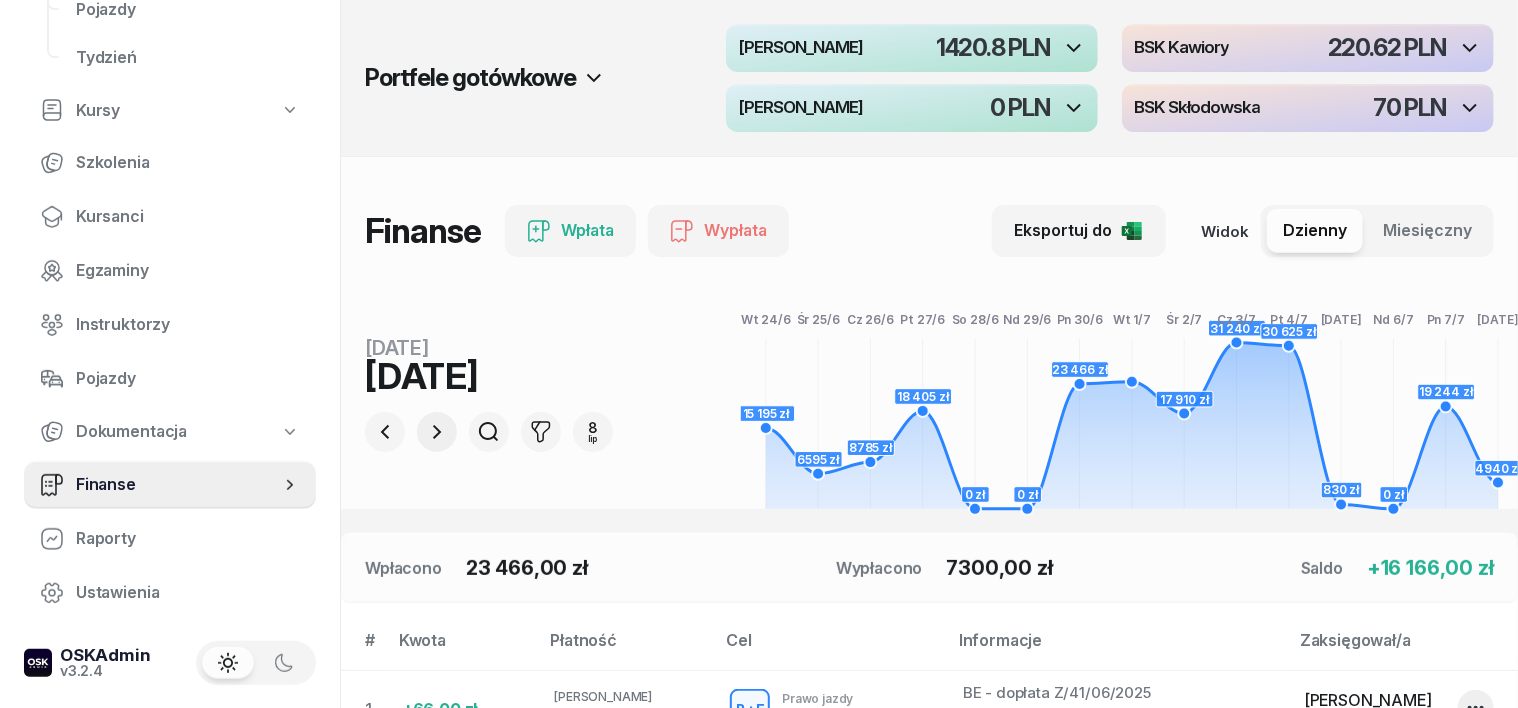 click 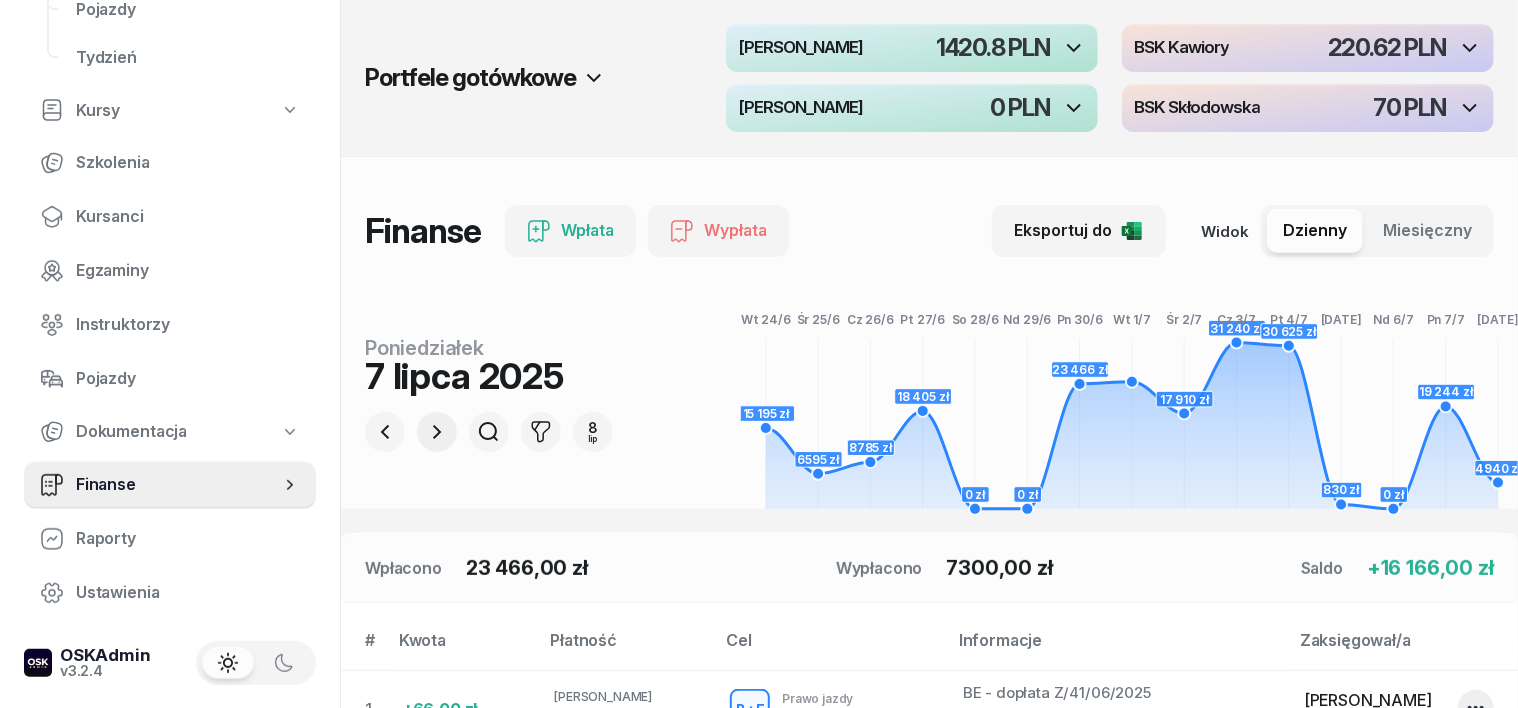 click 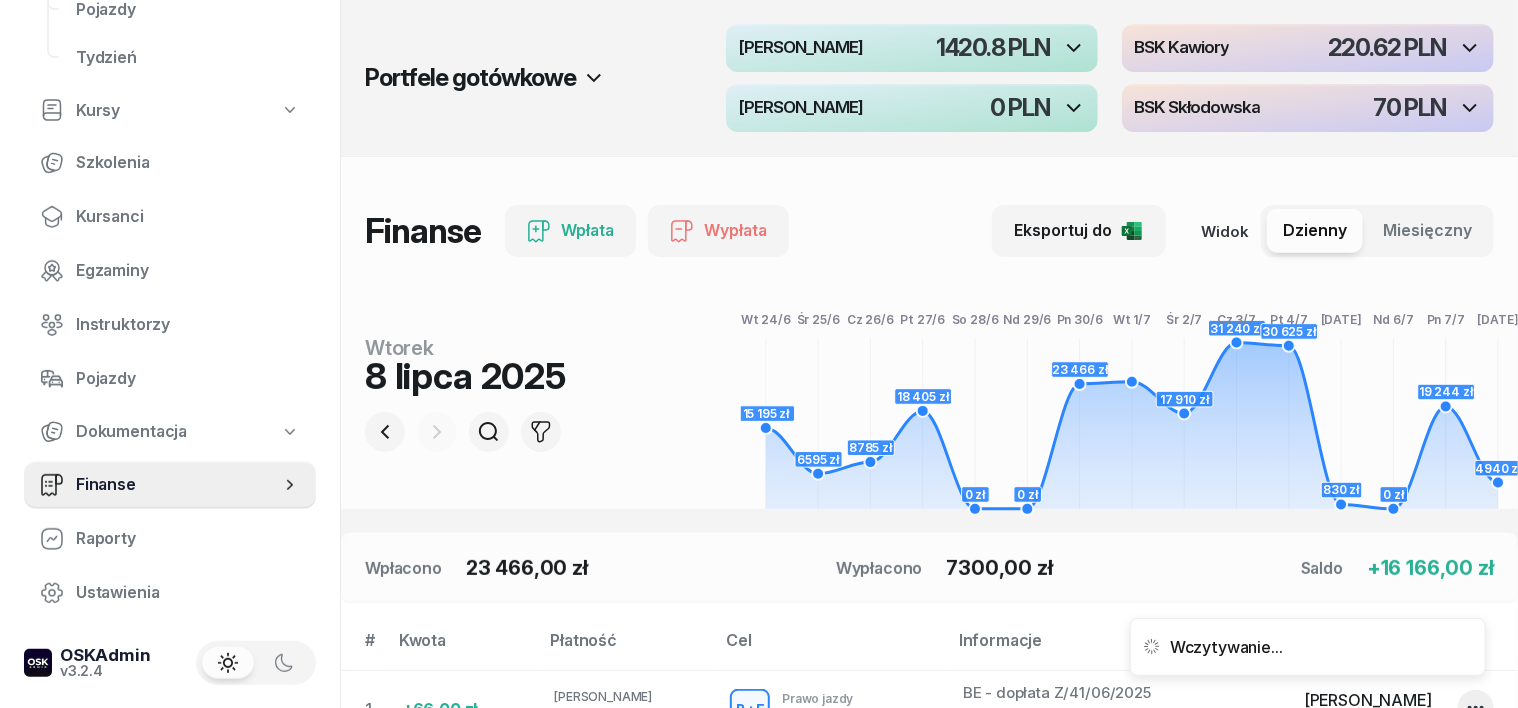 click at bounding box center [437, 432] 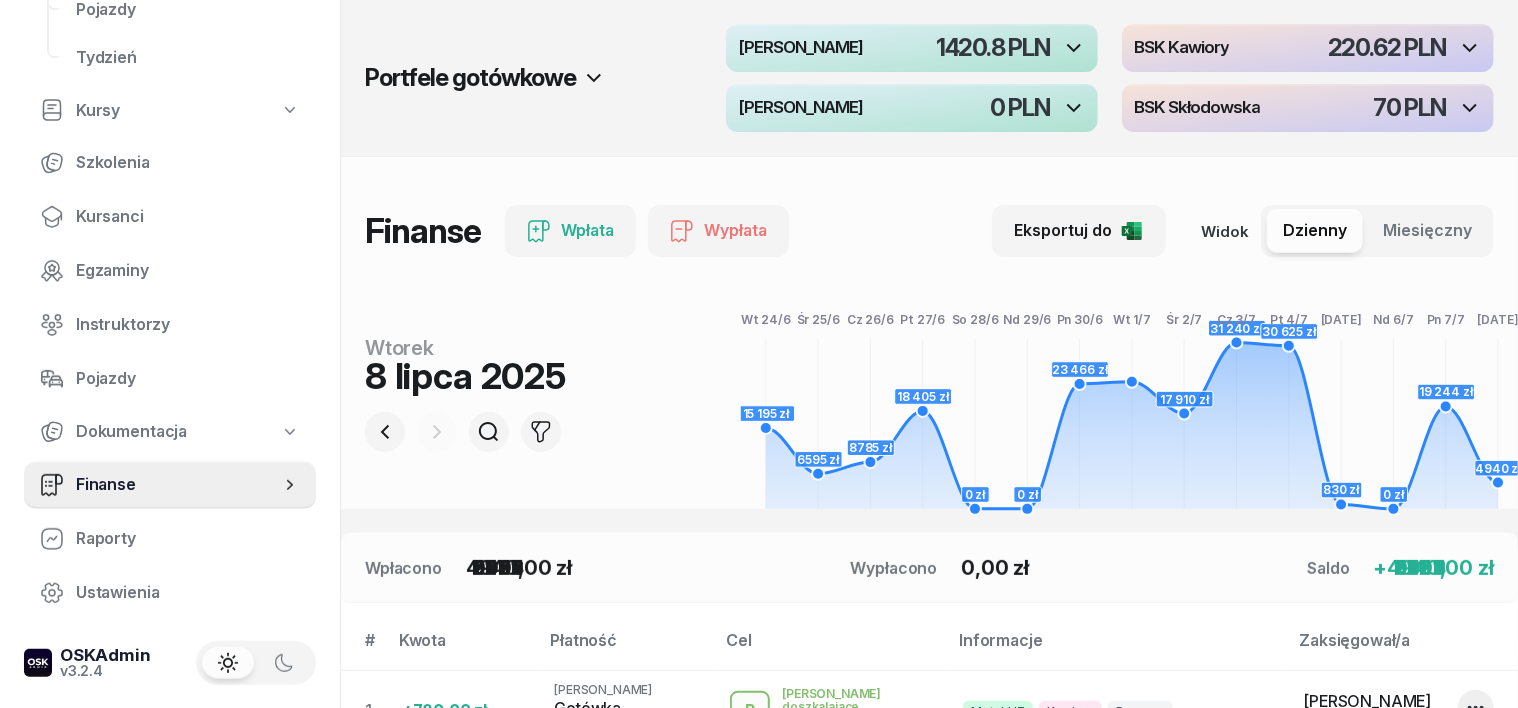 click at bounding box center [437, 432] 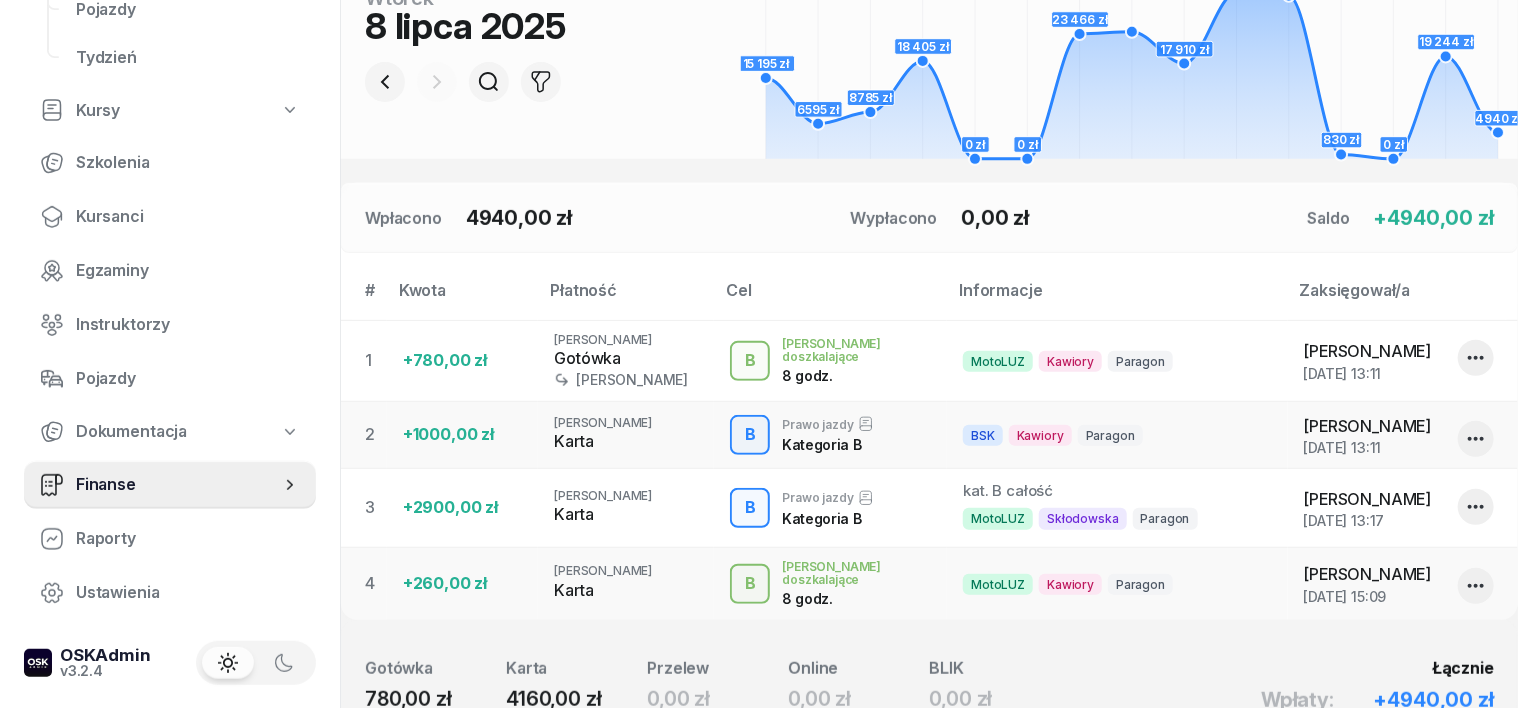 scroll, scrollTop: 375, scrollLeft: 0, axis: vertical 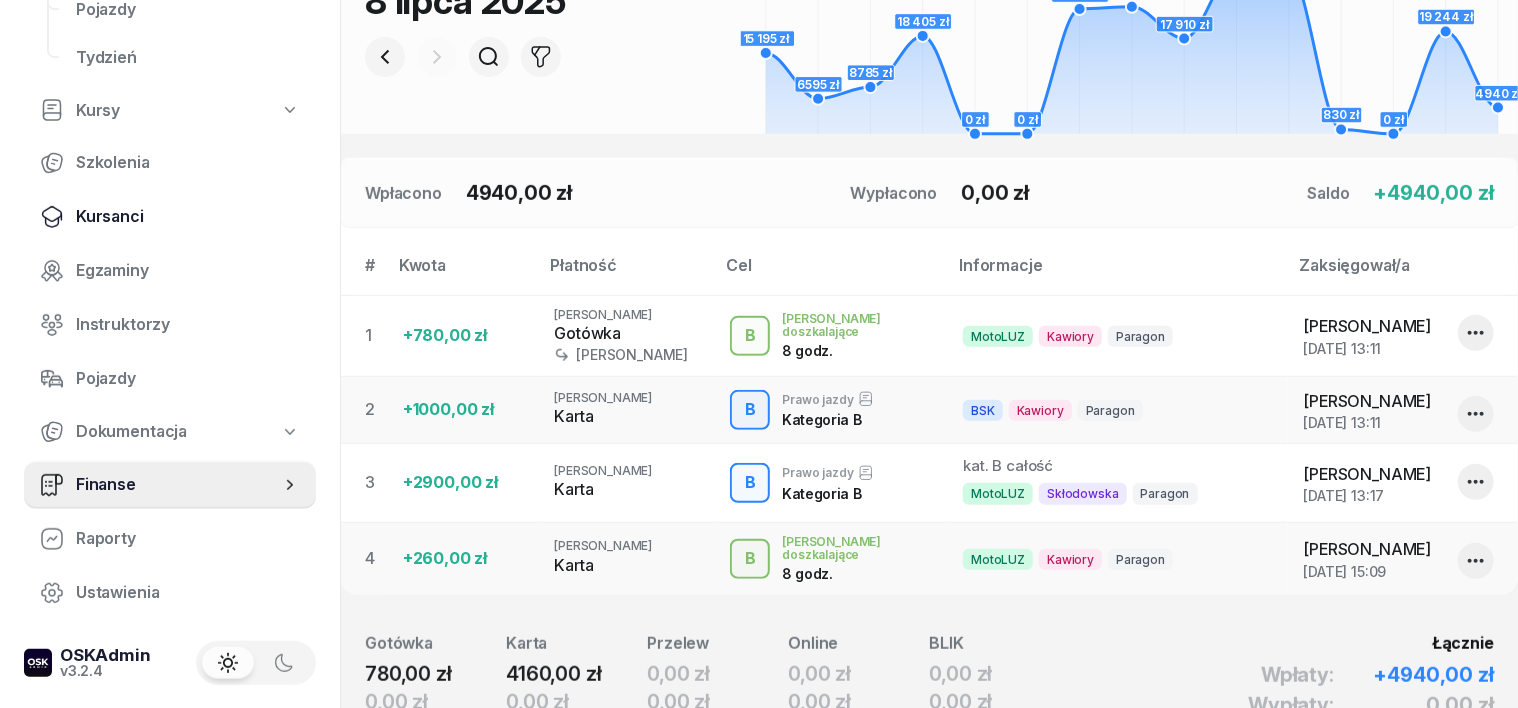 click on "Kursanci" at bounding box center (188, 217) 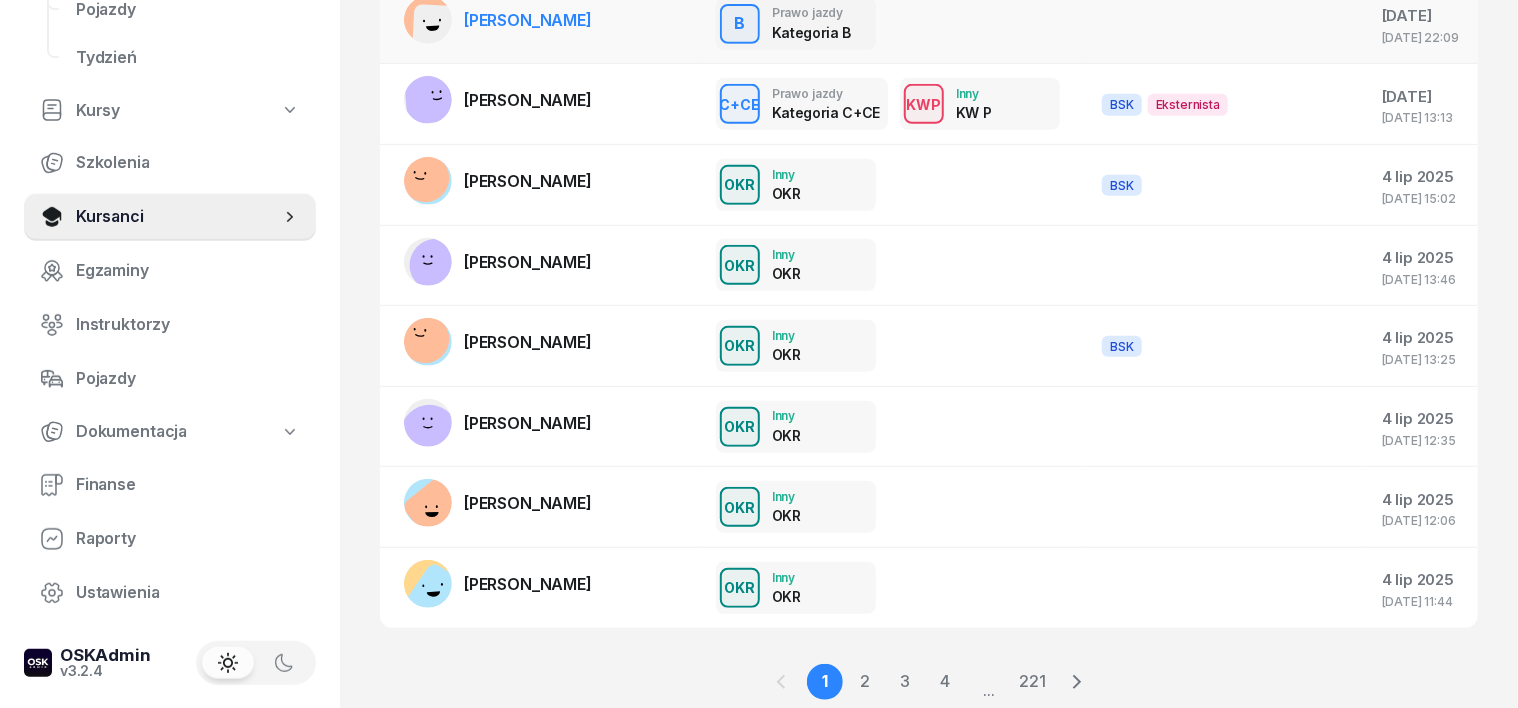 scroll, scrollTop: 500, scrollLeft: 0, axis: vertical 